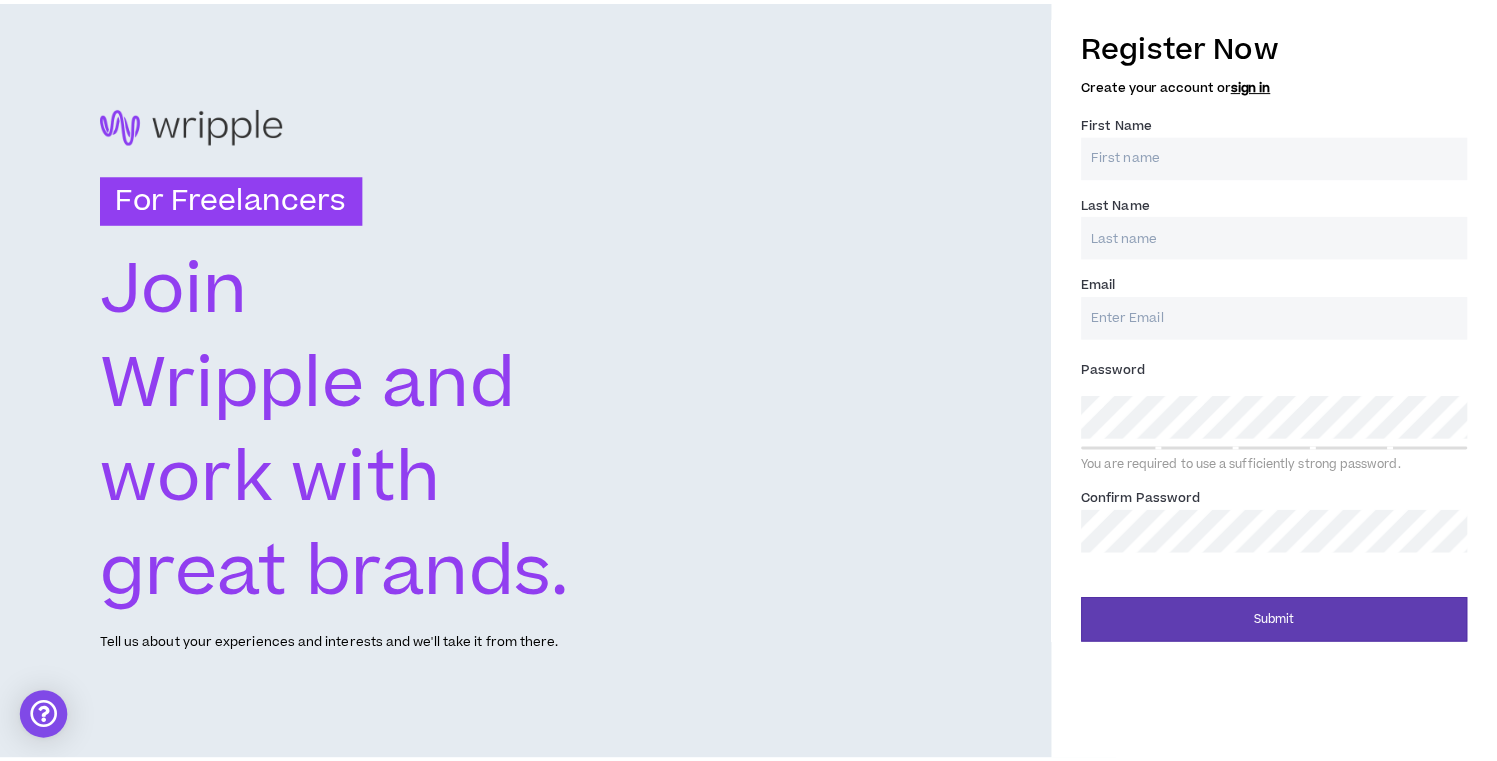 scroll, scrollTop: 0, scrollLeft: 0, axis: both 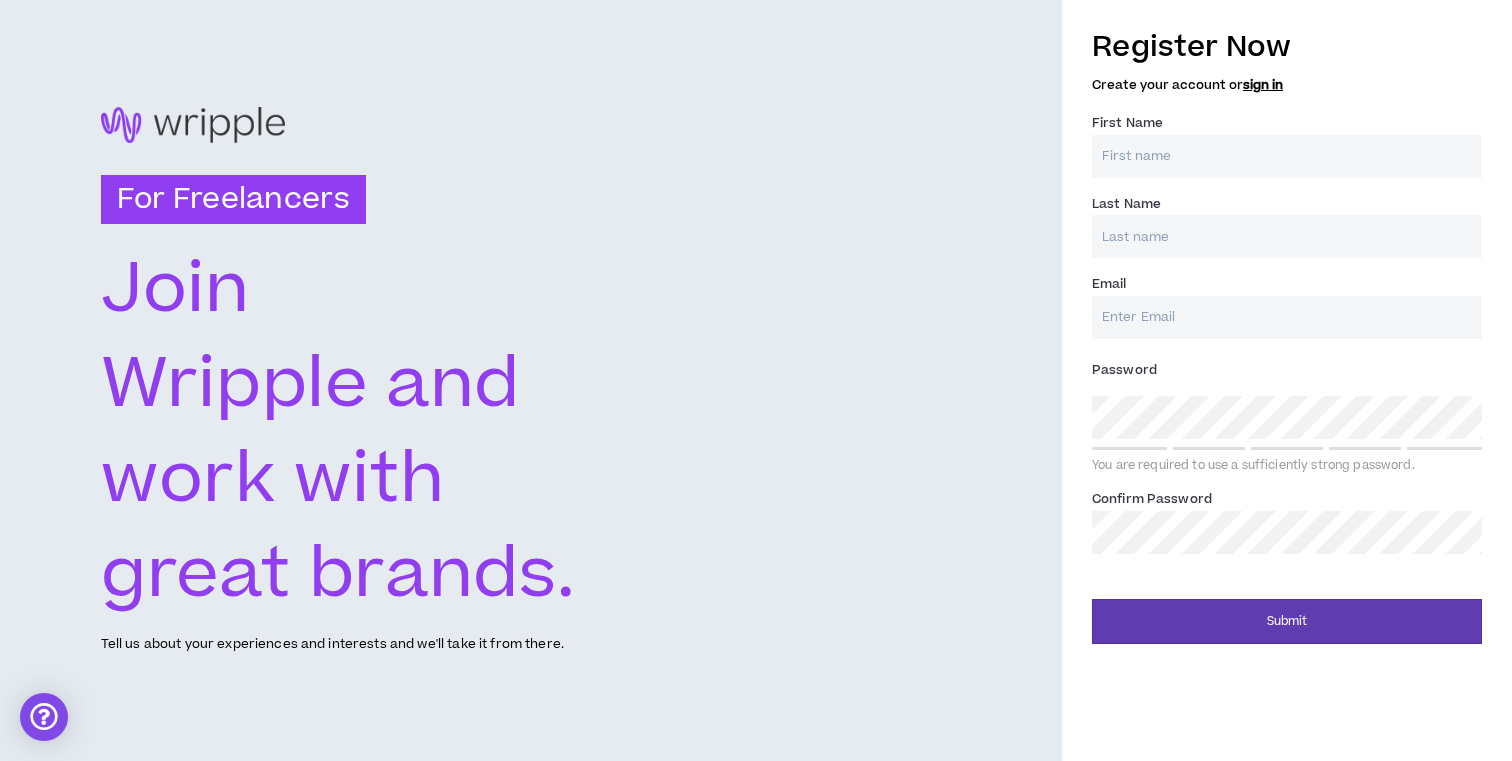 click on "First Name  *" at bounding box center (1287, 156) 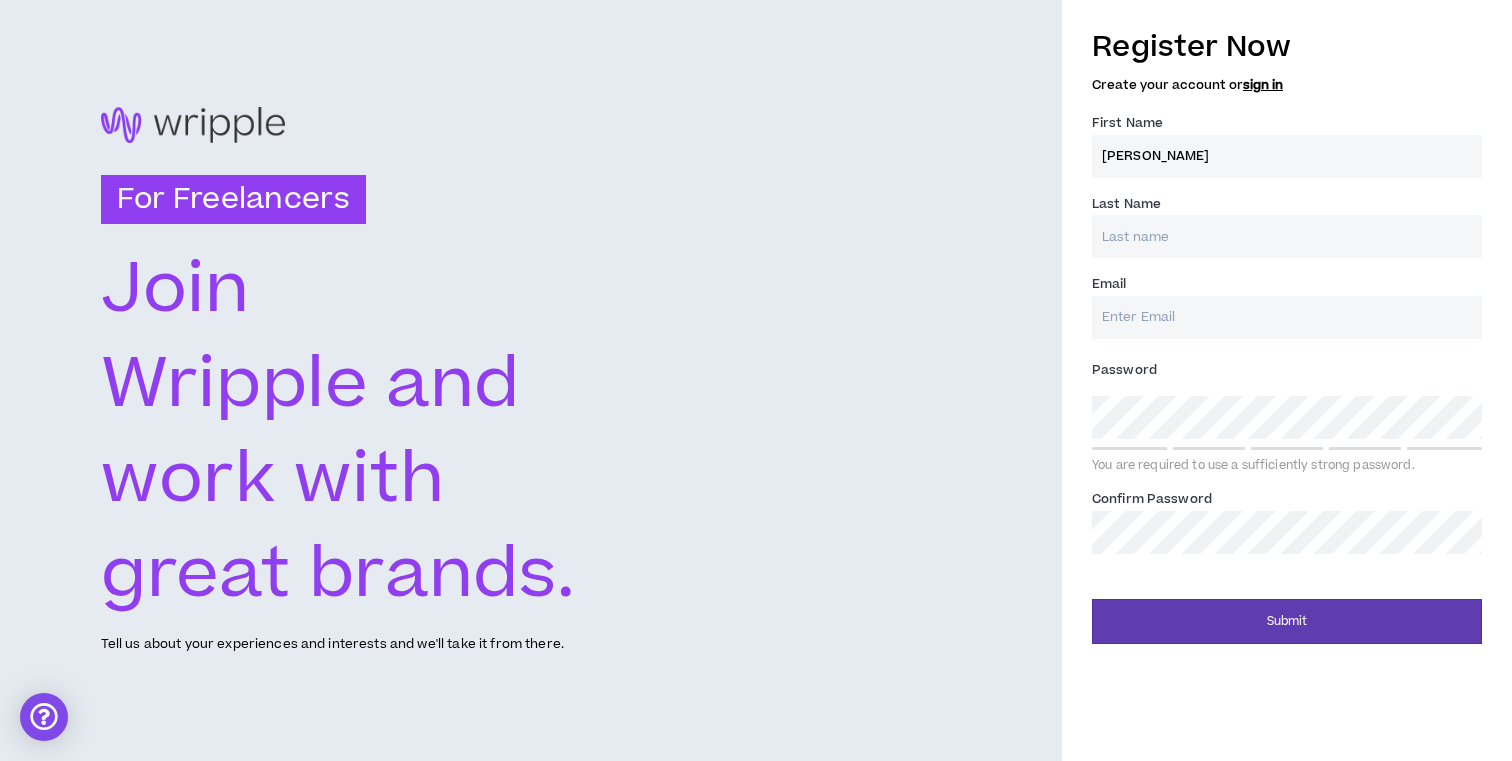type on "[PERSON_NAME]" 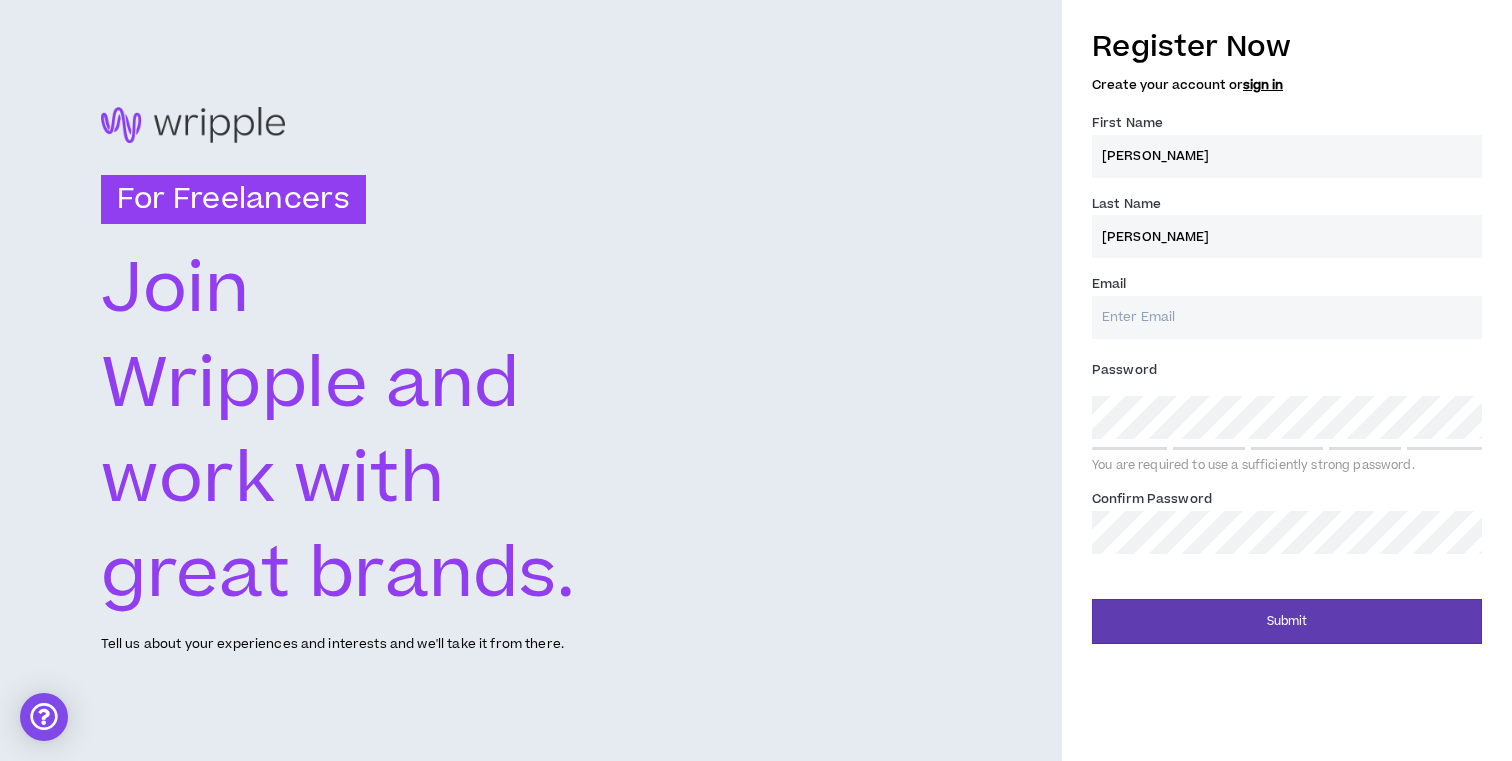 type on "[EMAIL_ADDRESS][DOMAIN_NAME]" 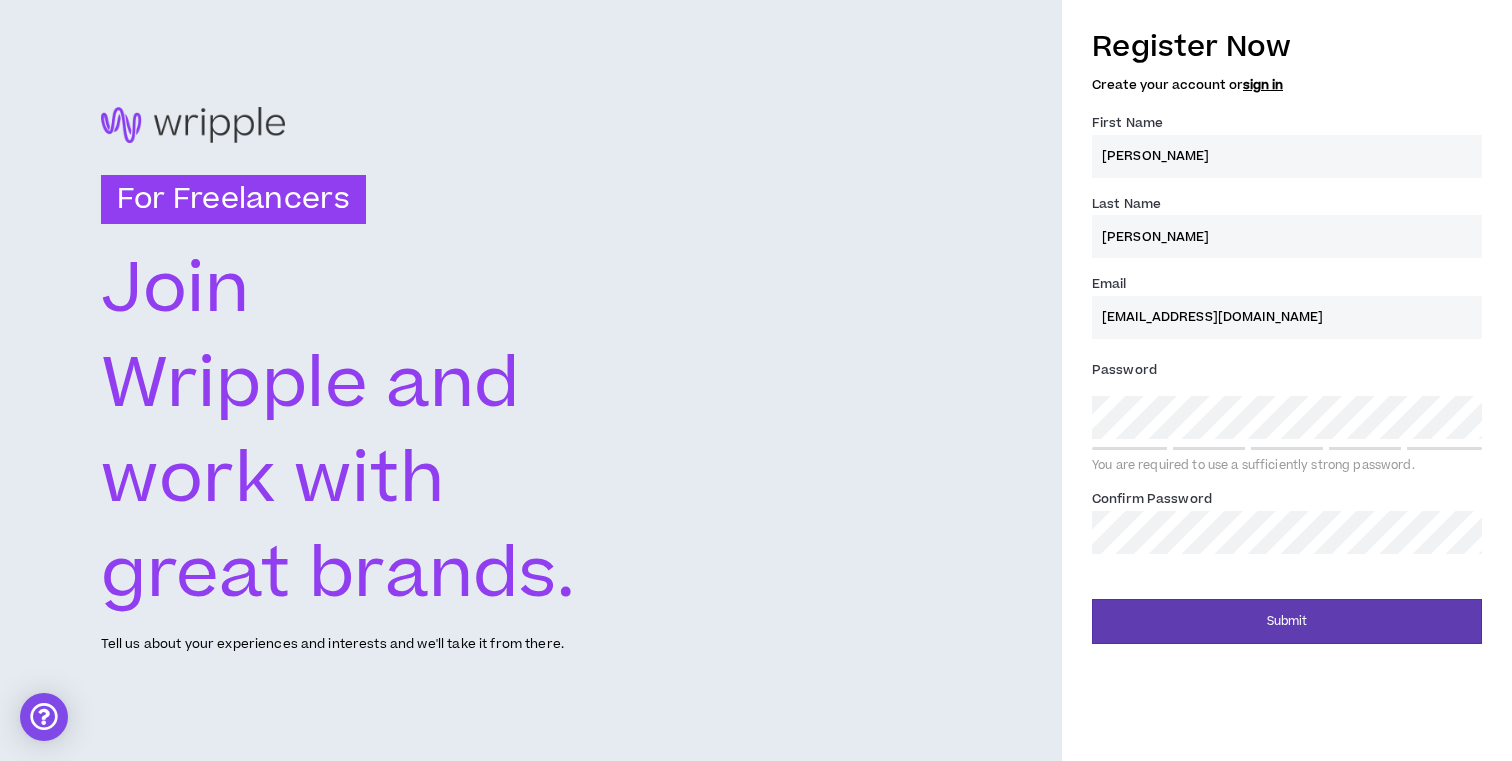 type on "[PERSON_NAME]" 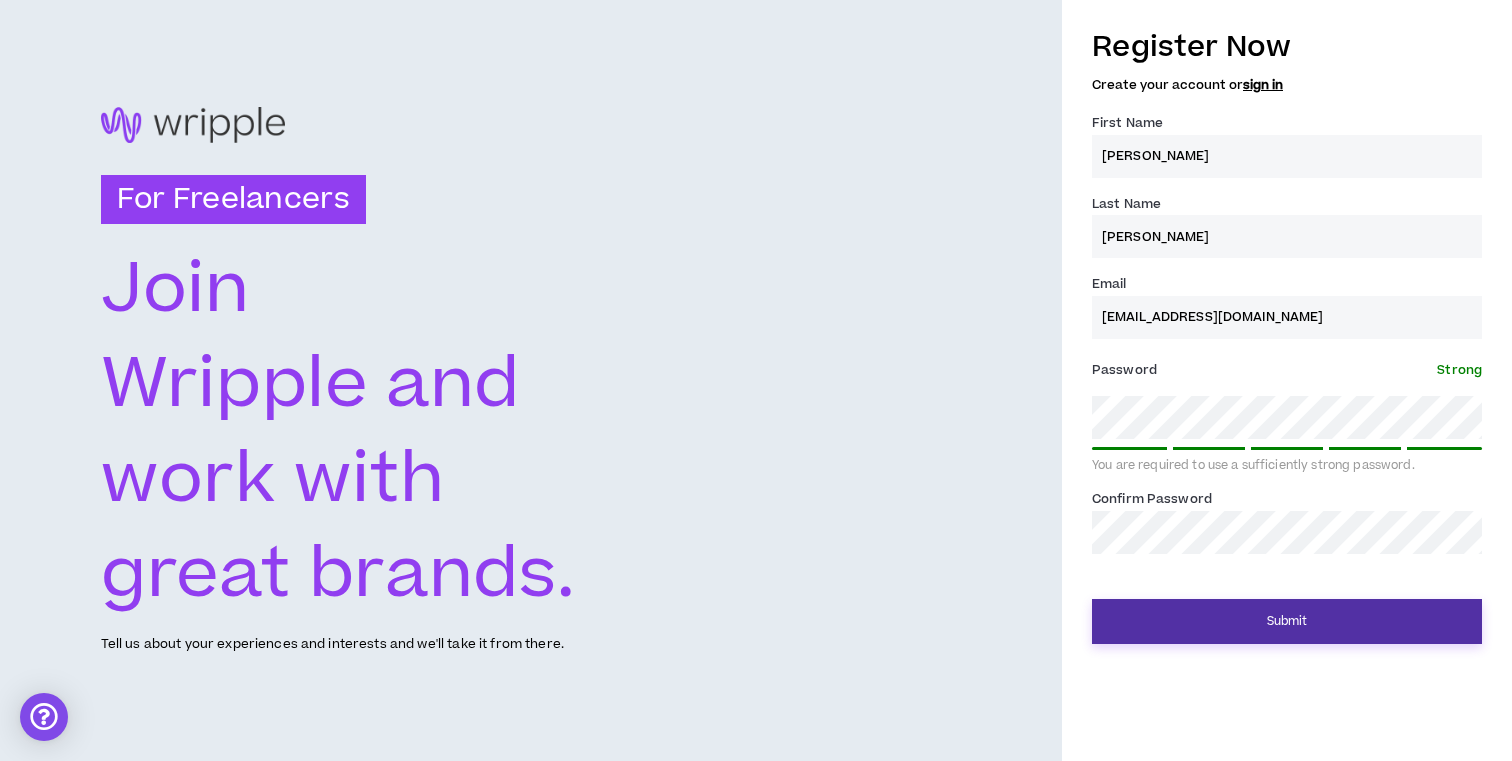 click on "Submit" at bounding box center (1287, 621) 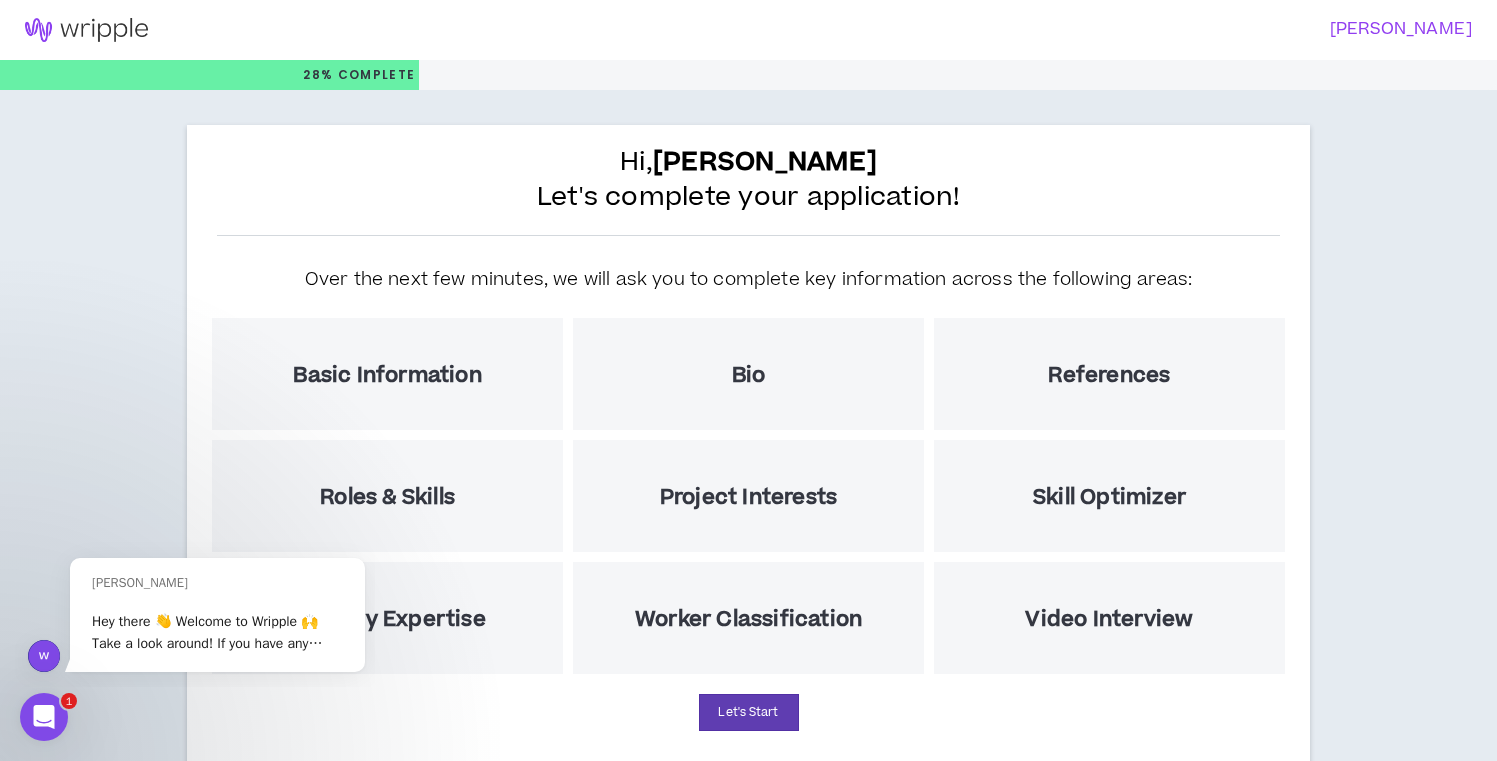 scroll, scrollTop: 0, scrollLeft: 0, axis: both 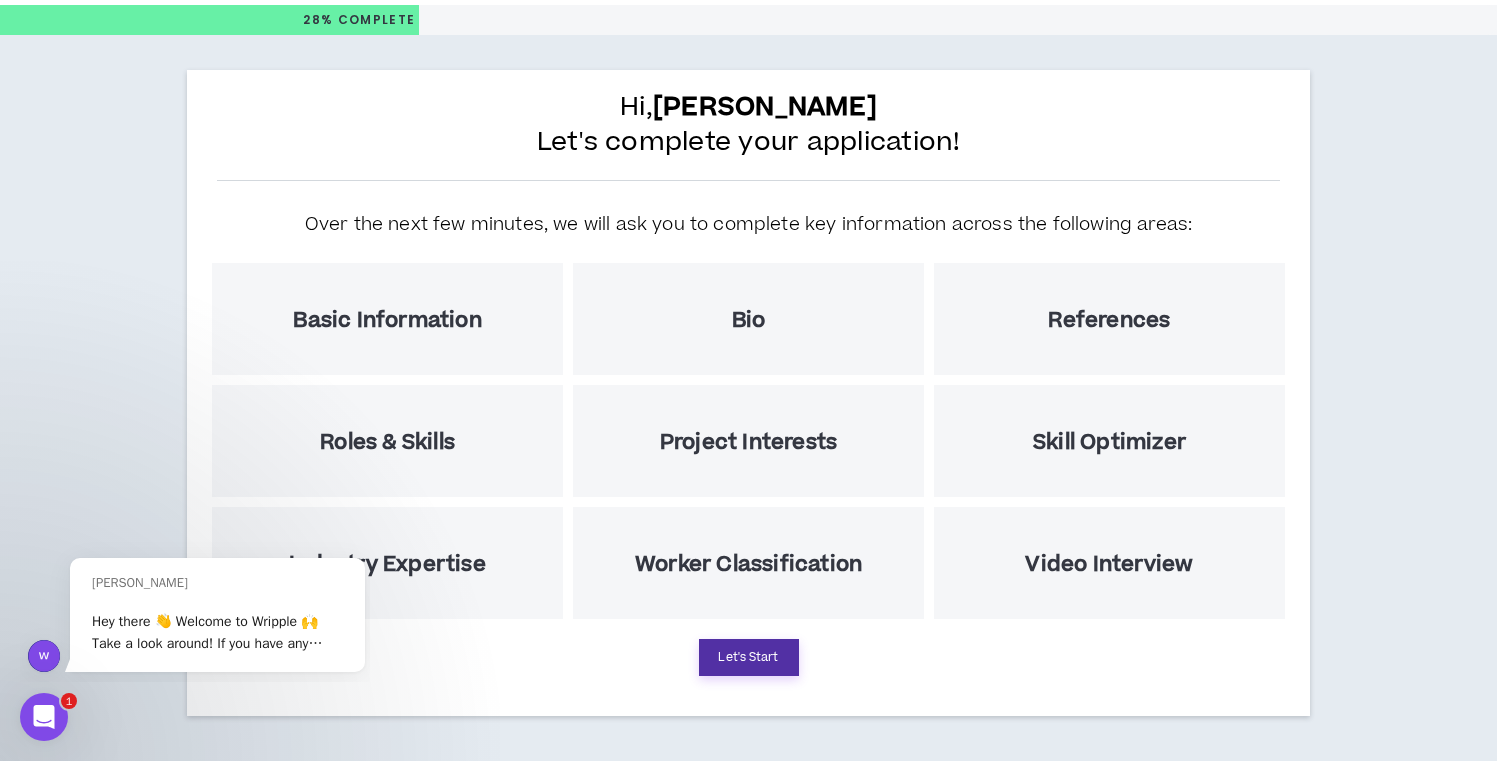 click on "Let's Start" at bounding box center [749, 657] 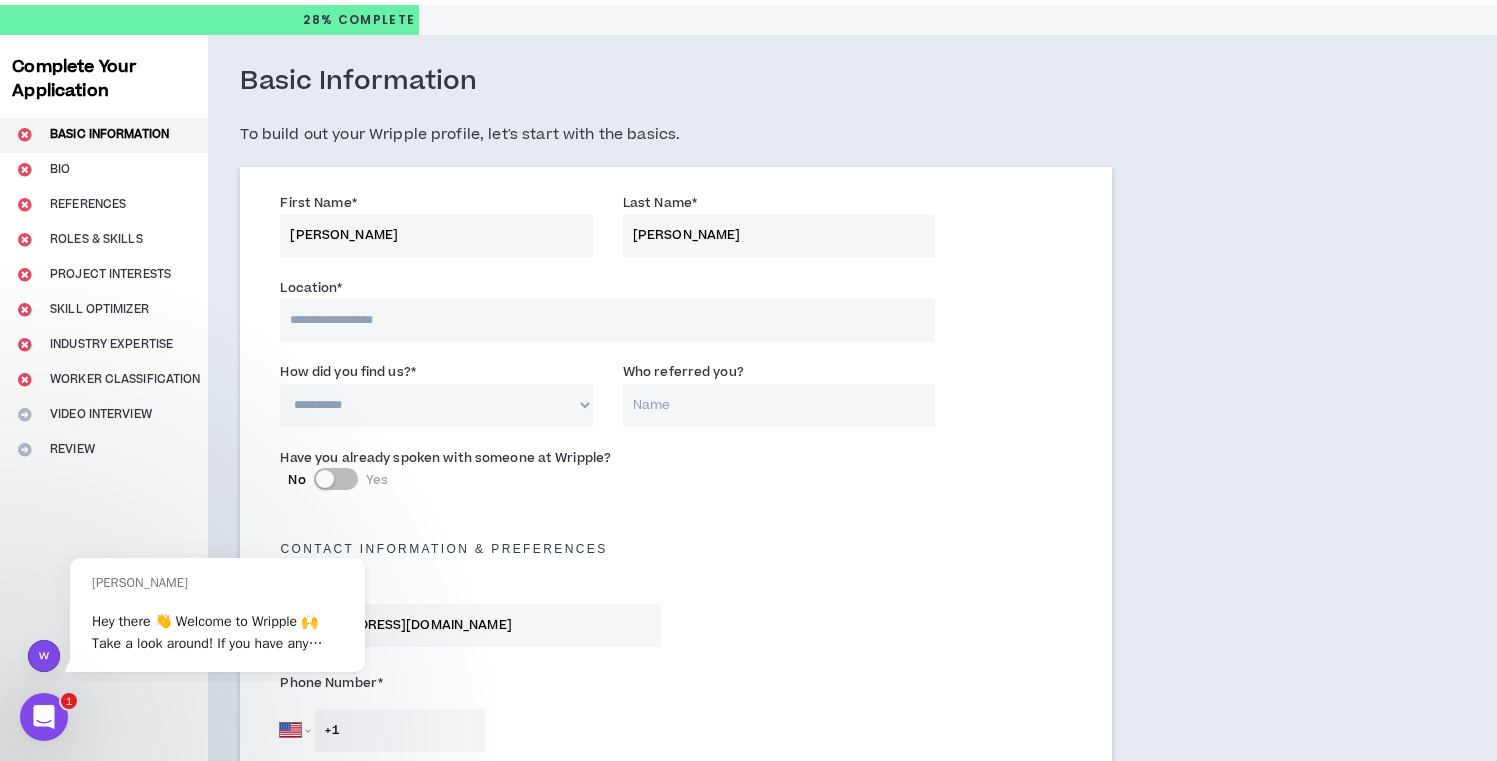 scroll, scrollTop: 0, scrollLeft: 0, axis: both 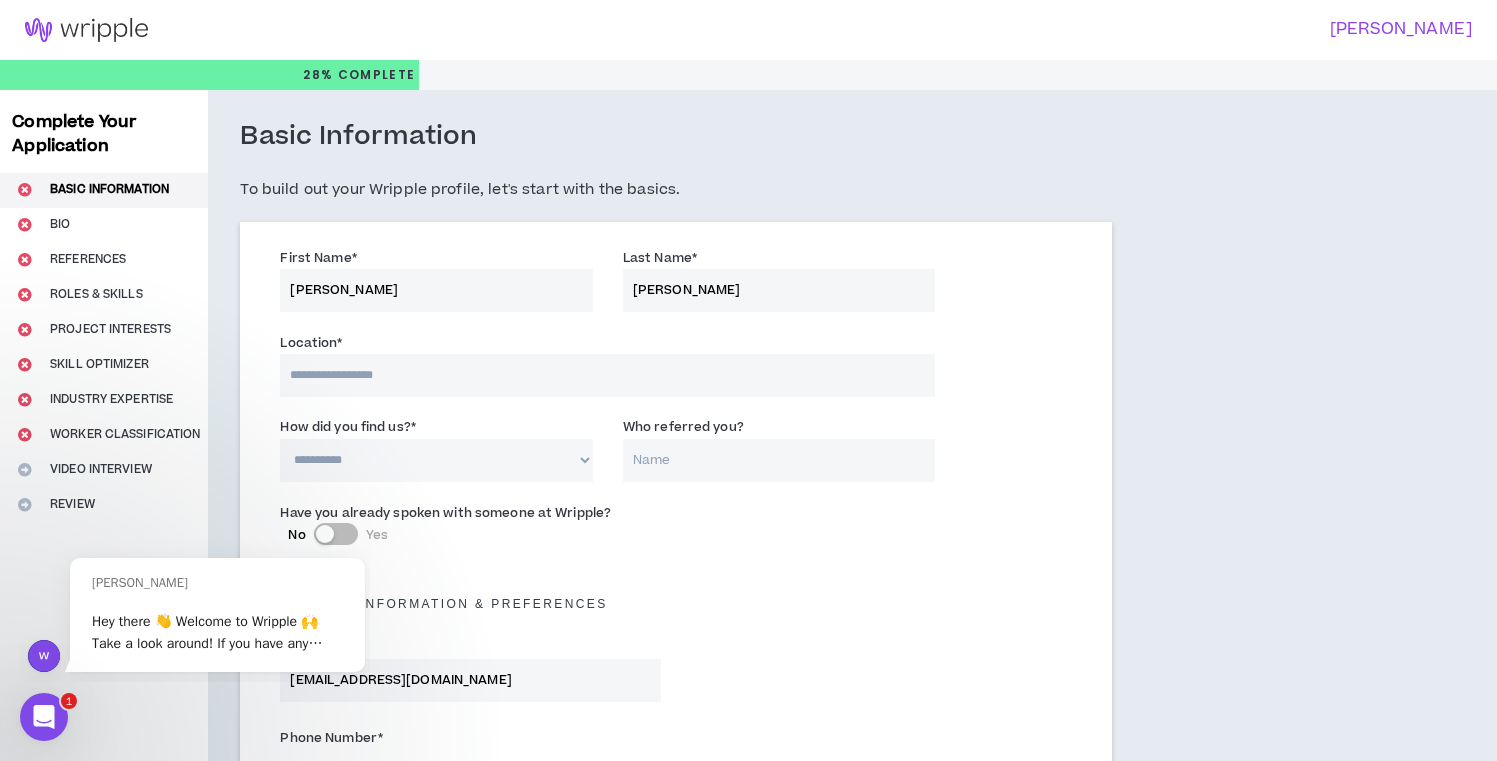 click at bounding box center (607, 375) 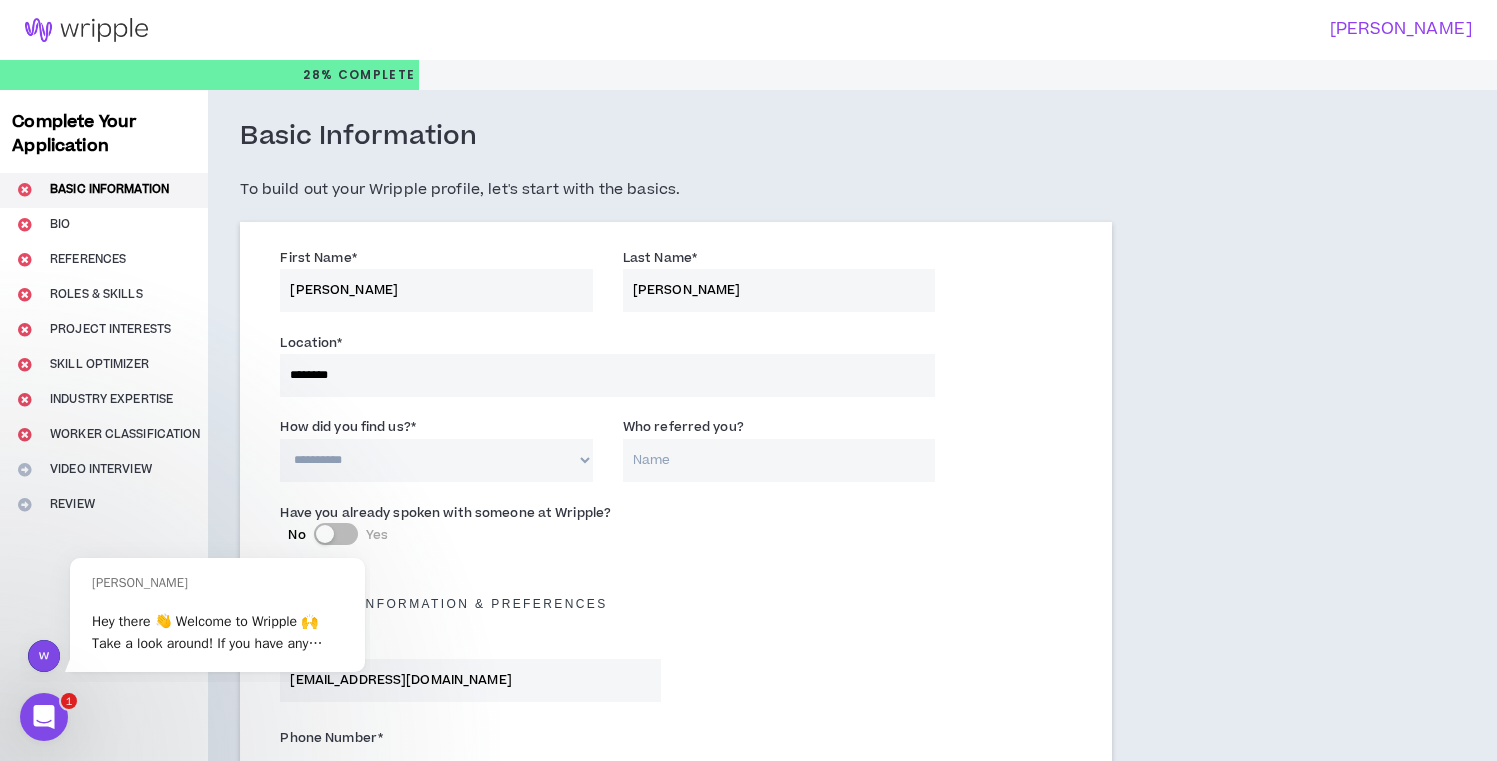 click on "**********" at bounding box center (436, 460) 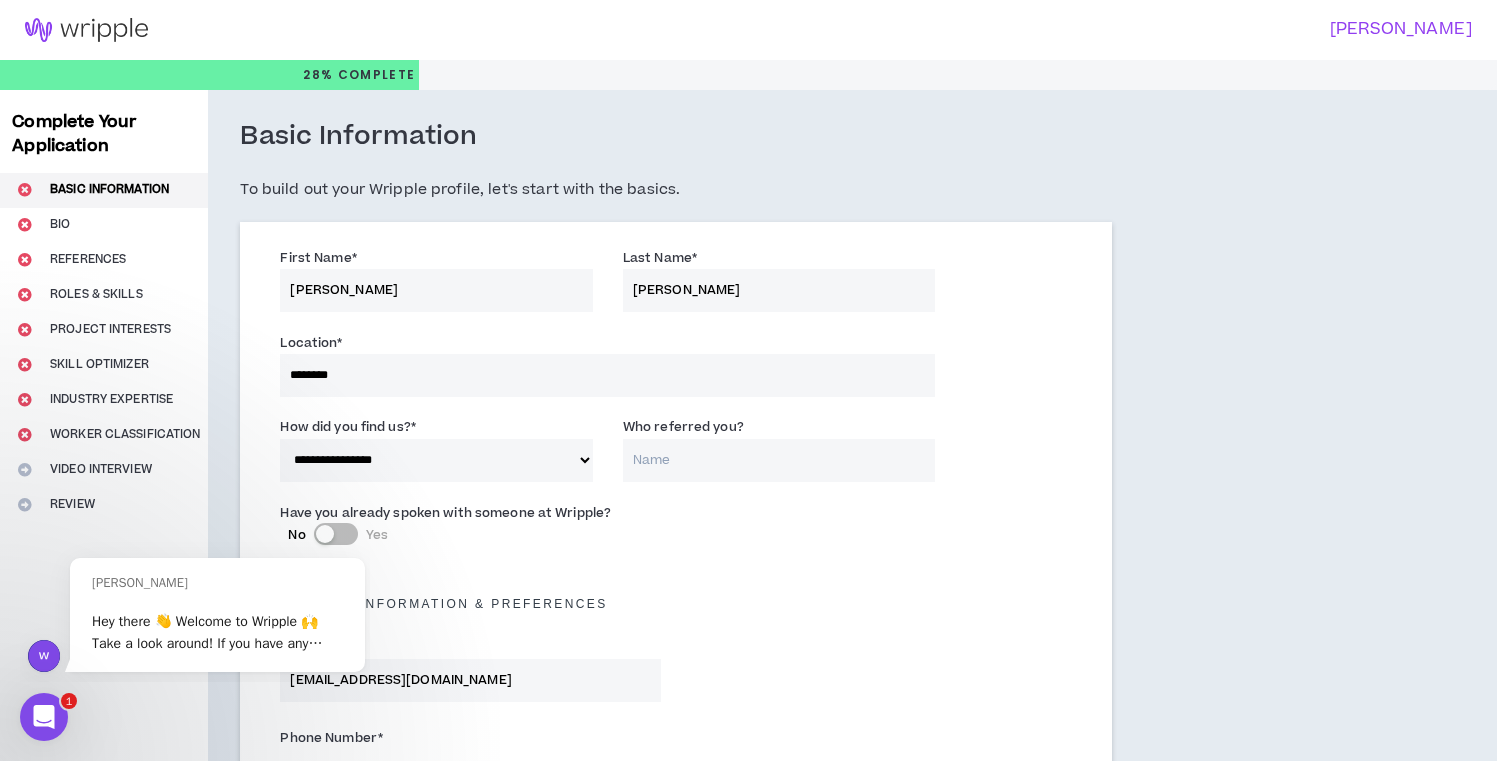 click on "Who referred you?" at bounding box center [779, 460] 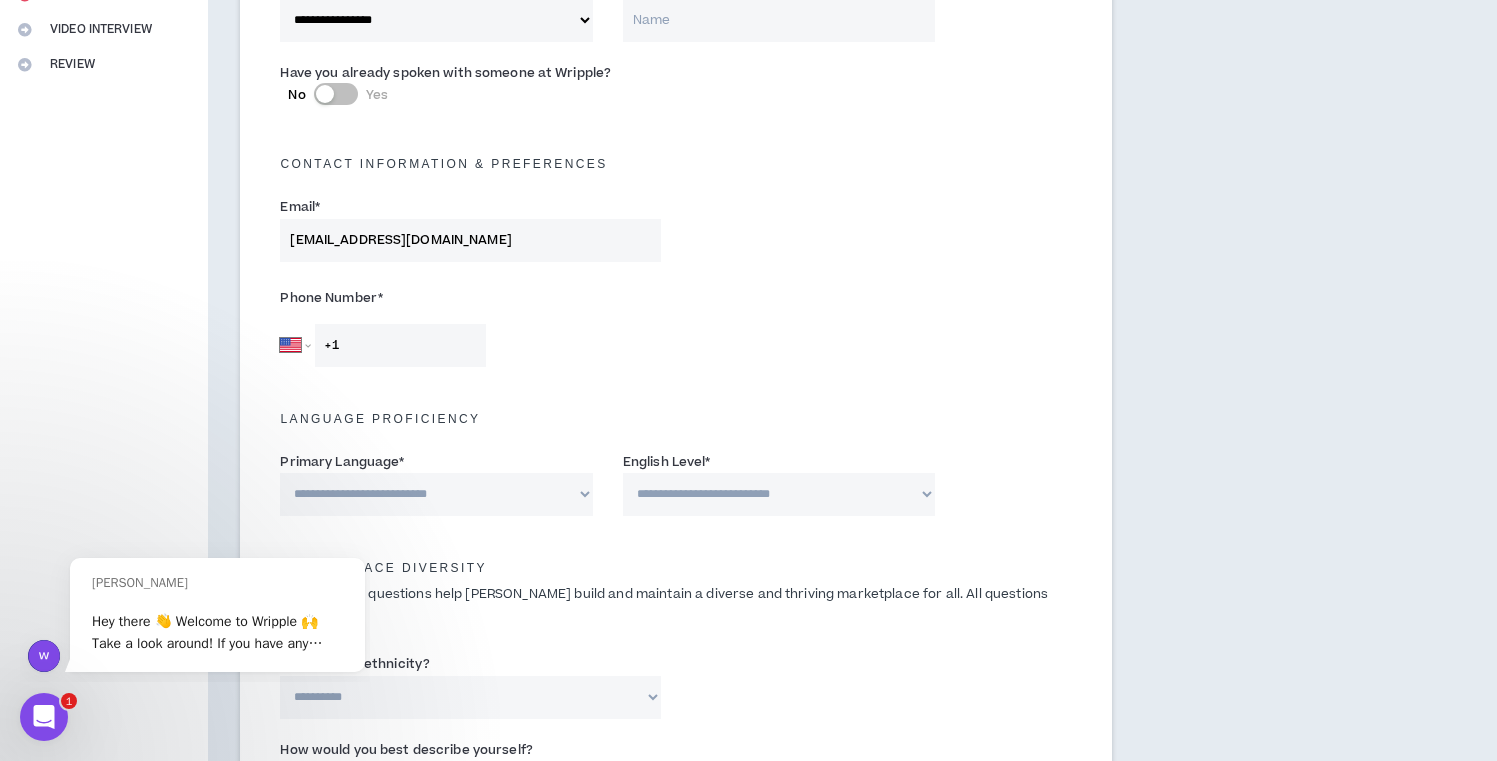 scroll, scrollTop: 446, scrollLeft: 0, axis: vertical 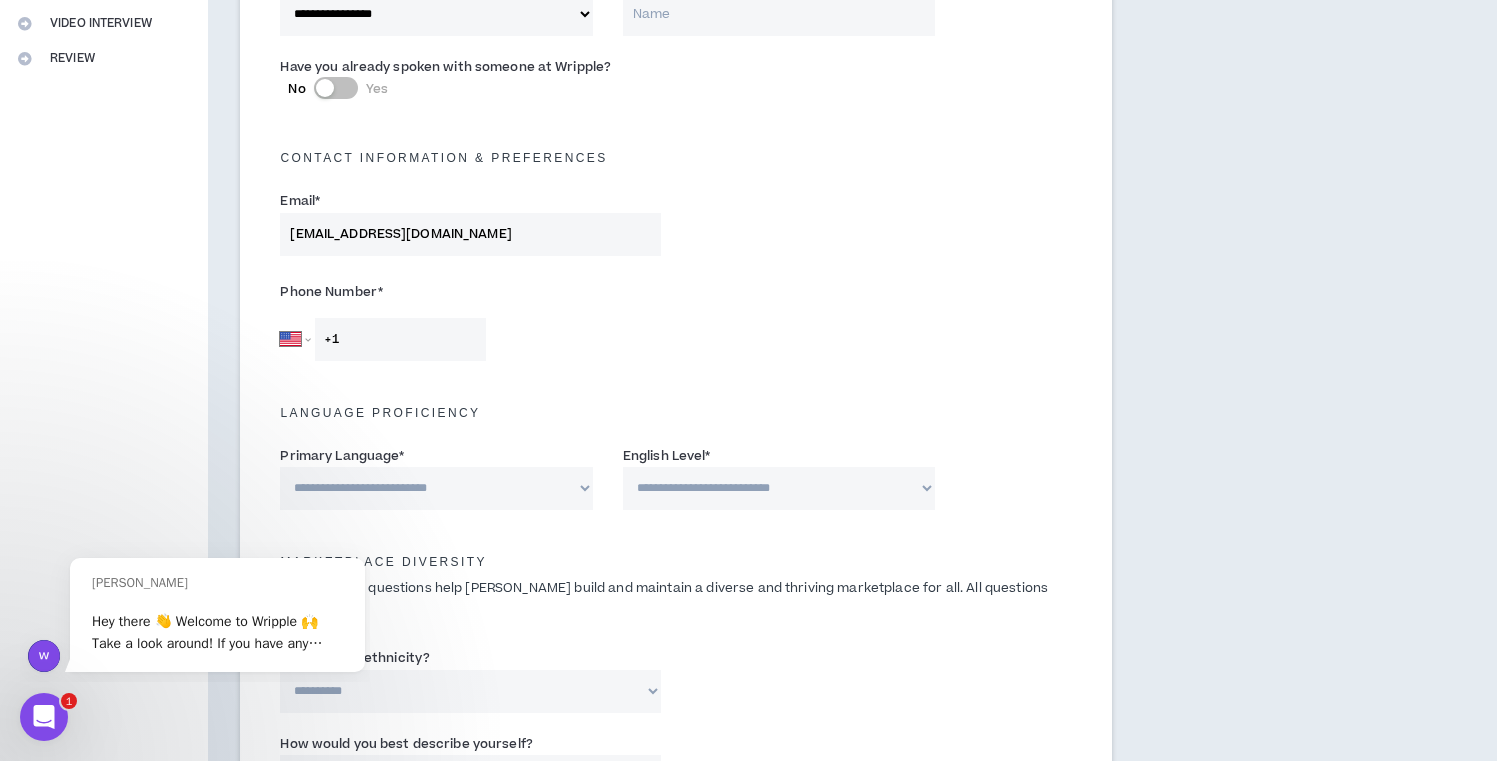 click on "+1" at bounding box center (400, 339) 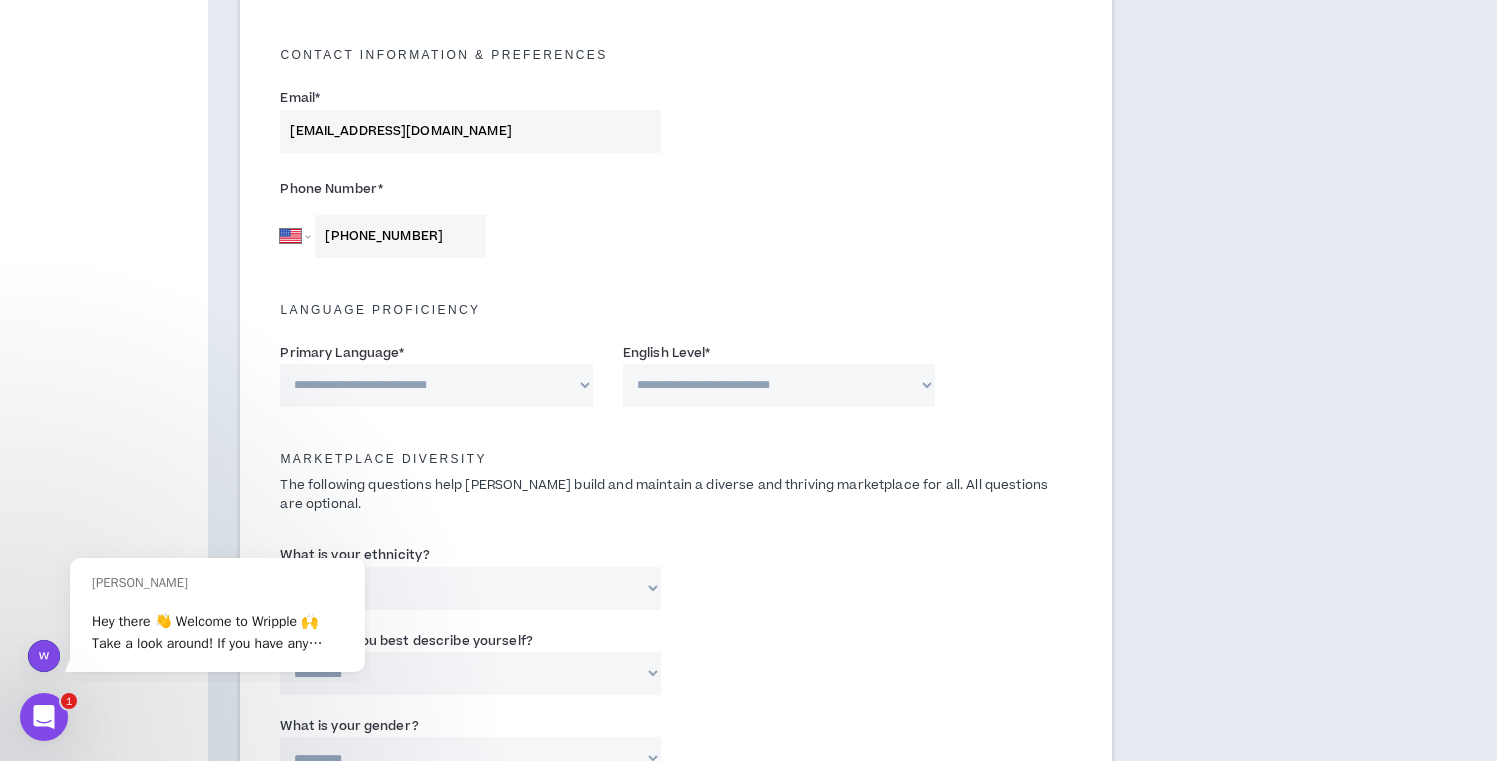 scroll, scrollTop: 586, scrollLeft: 0, axis: vertical 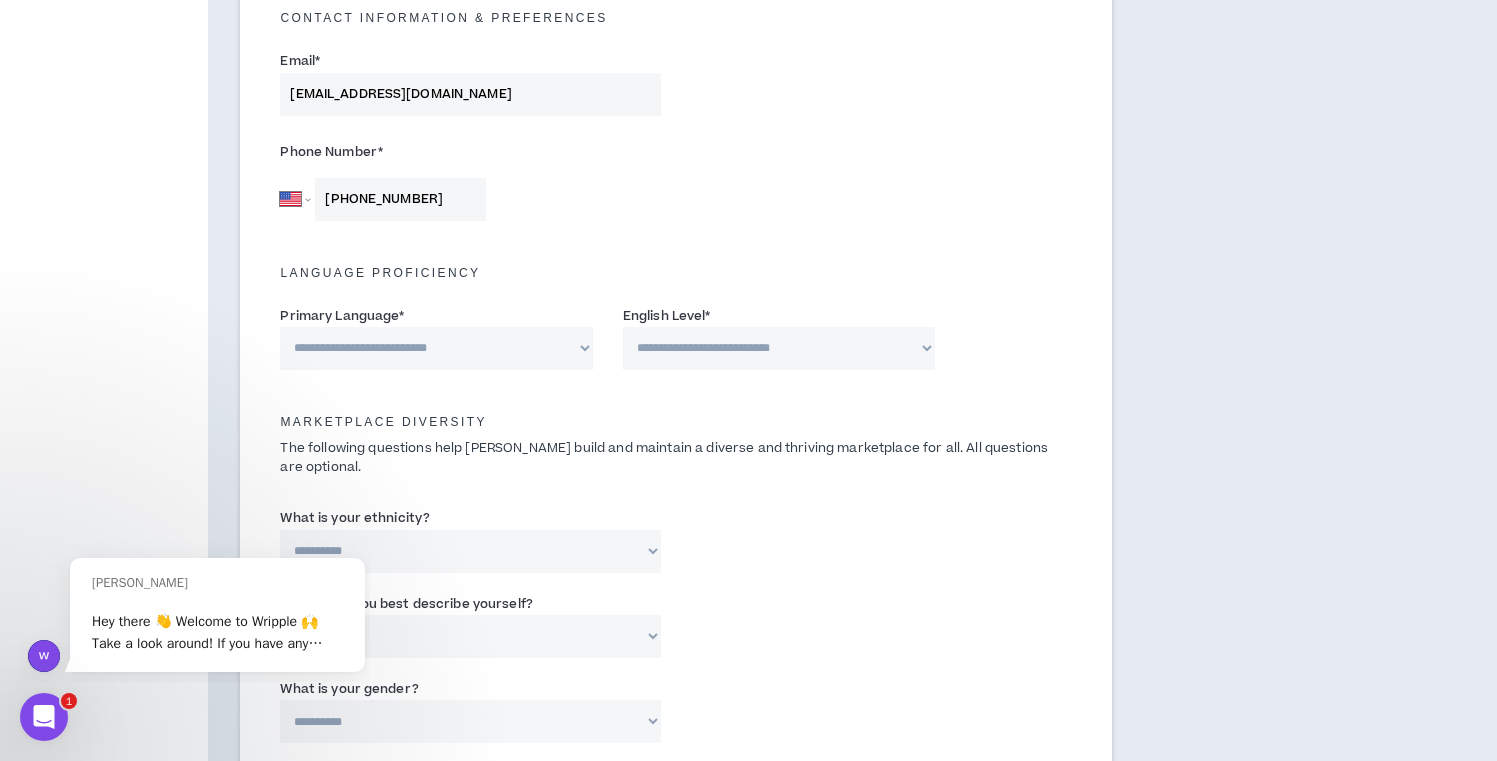 click on "**********" at bounding box center (436, 348) 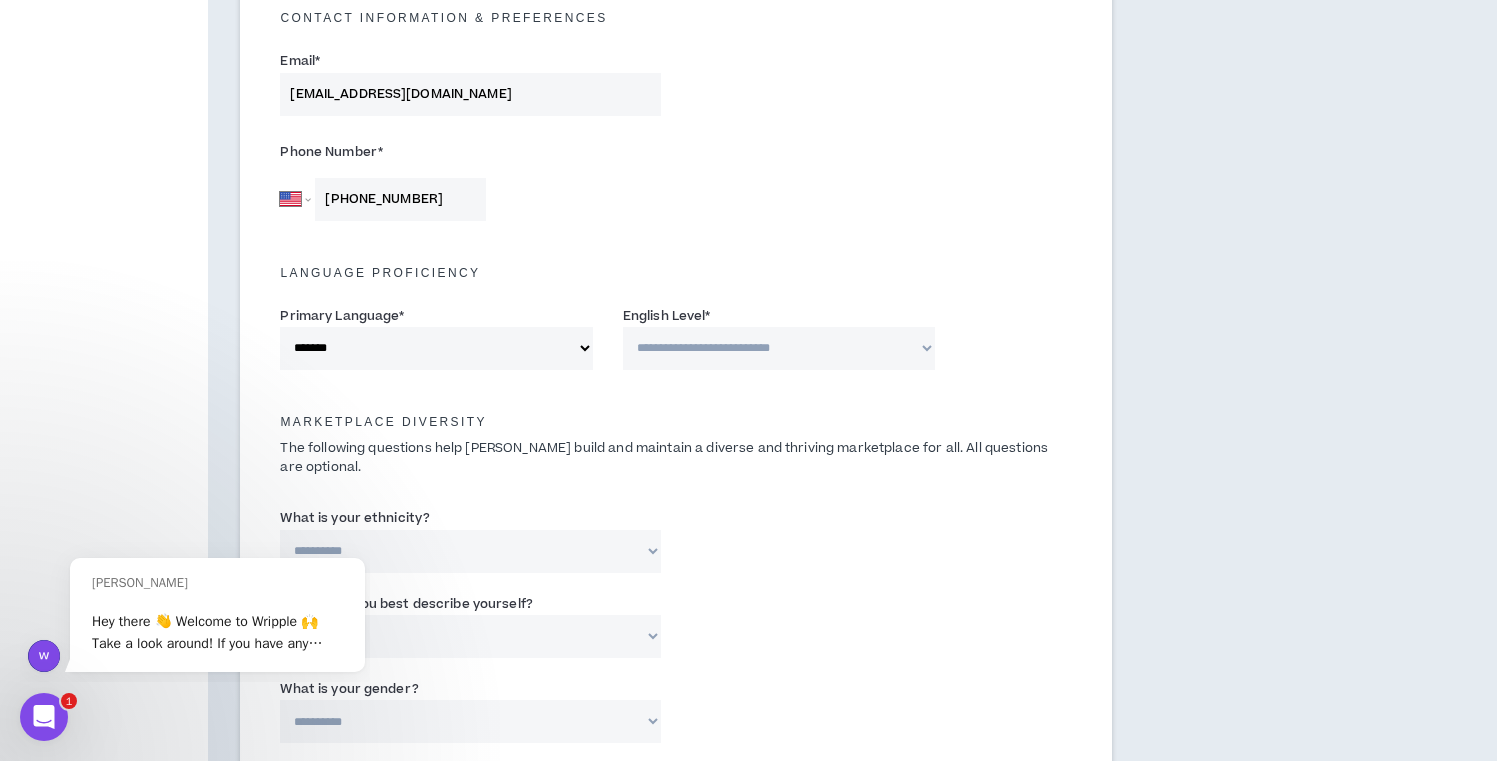 click on "**********" at bounding box center (779, 348) 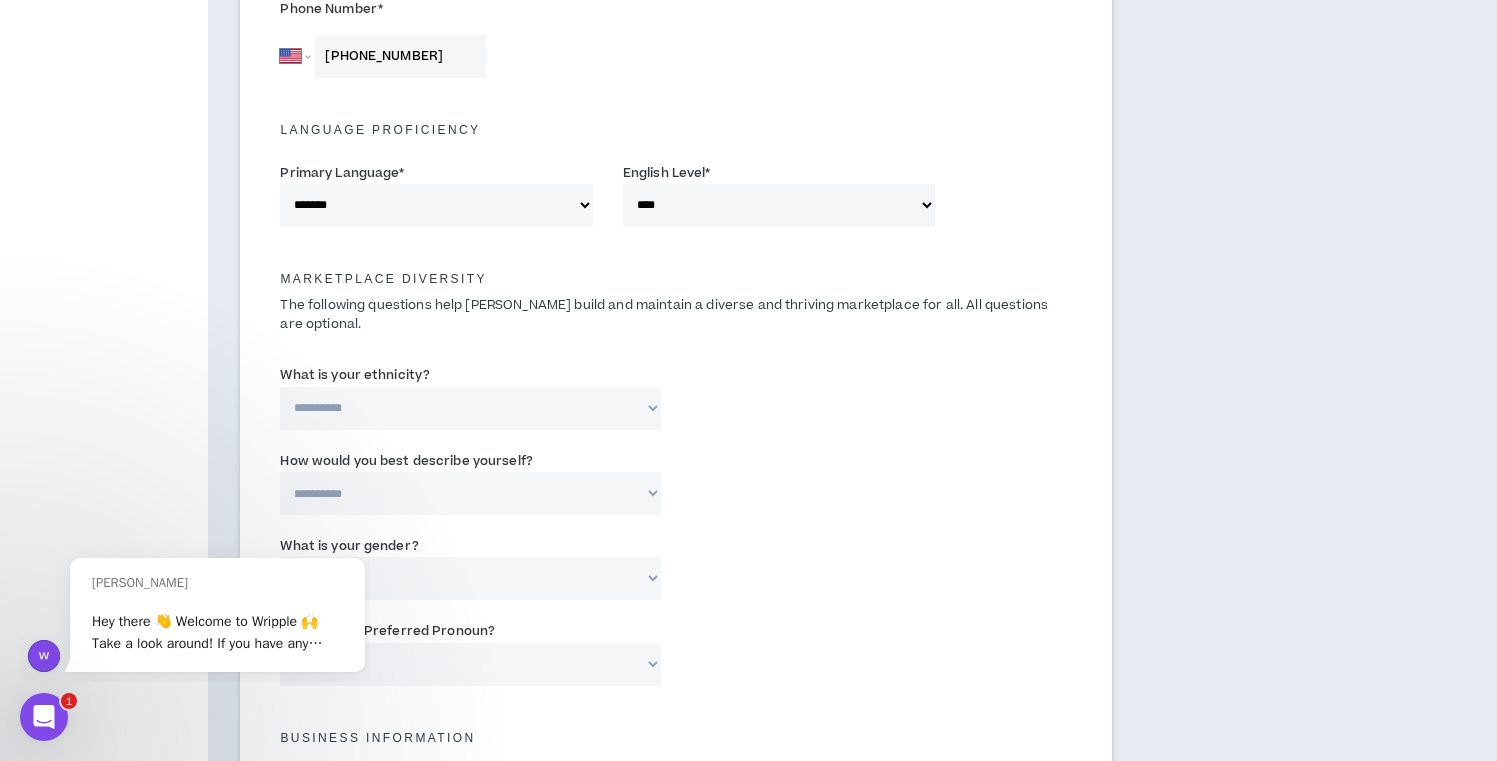 scroll, scrollTop: 785, scrollLeft: 0, axis: vertical 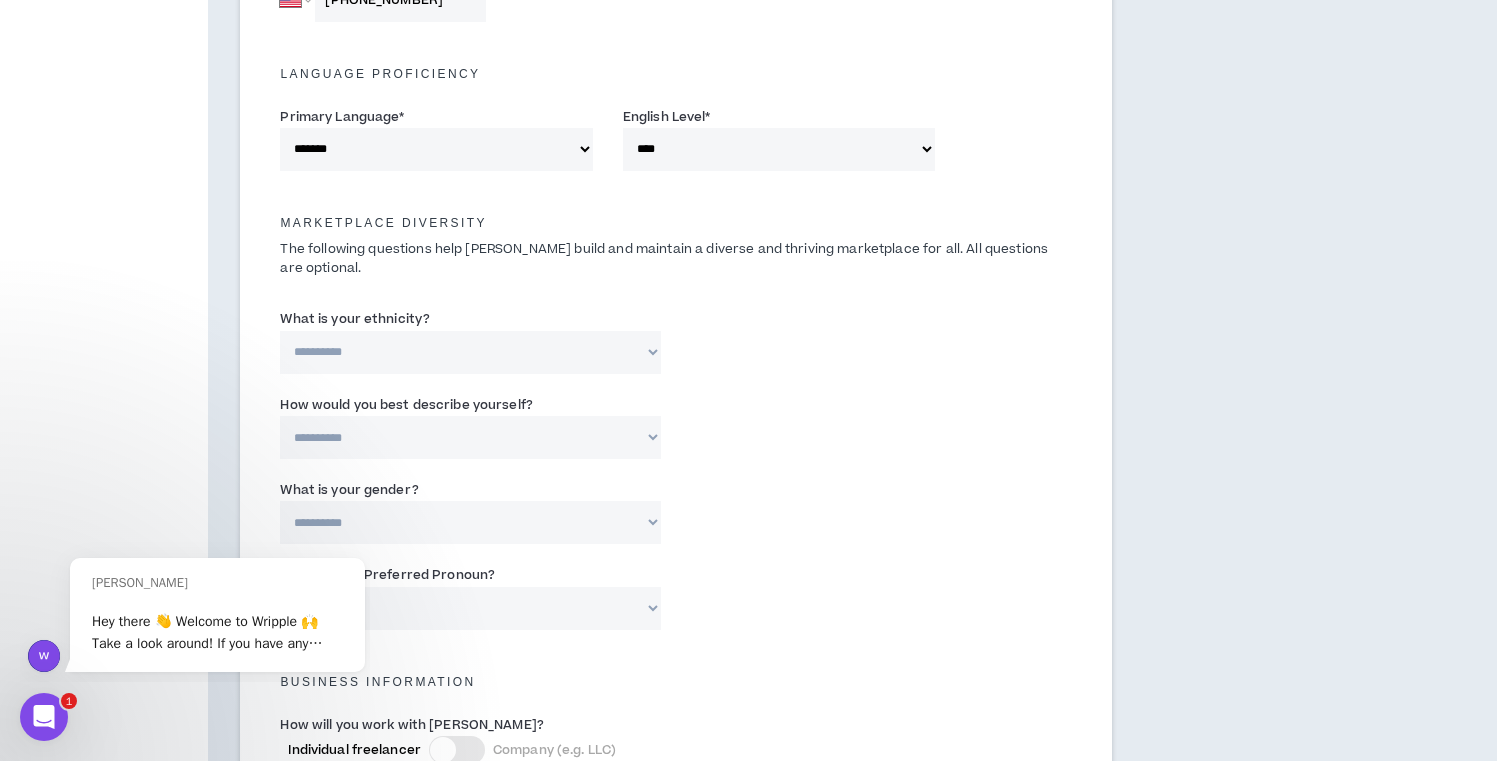 click on "**********" at bounding box center [470, 352] 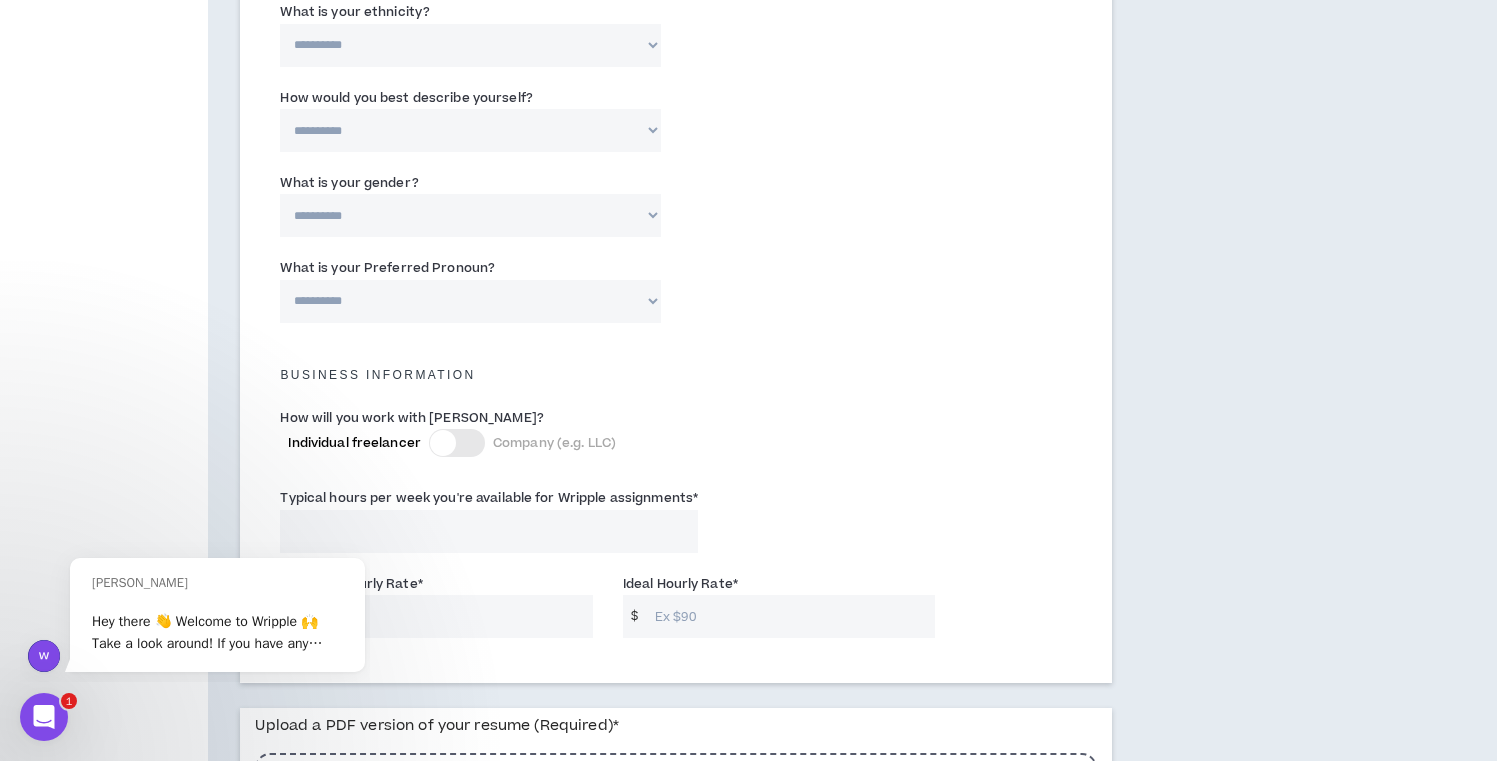 scroll, scrollTop: 1096, scrollLeft: 0, axis: vertical 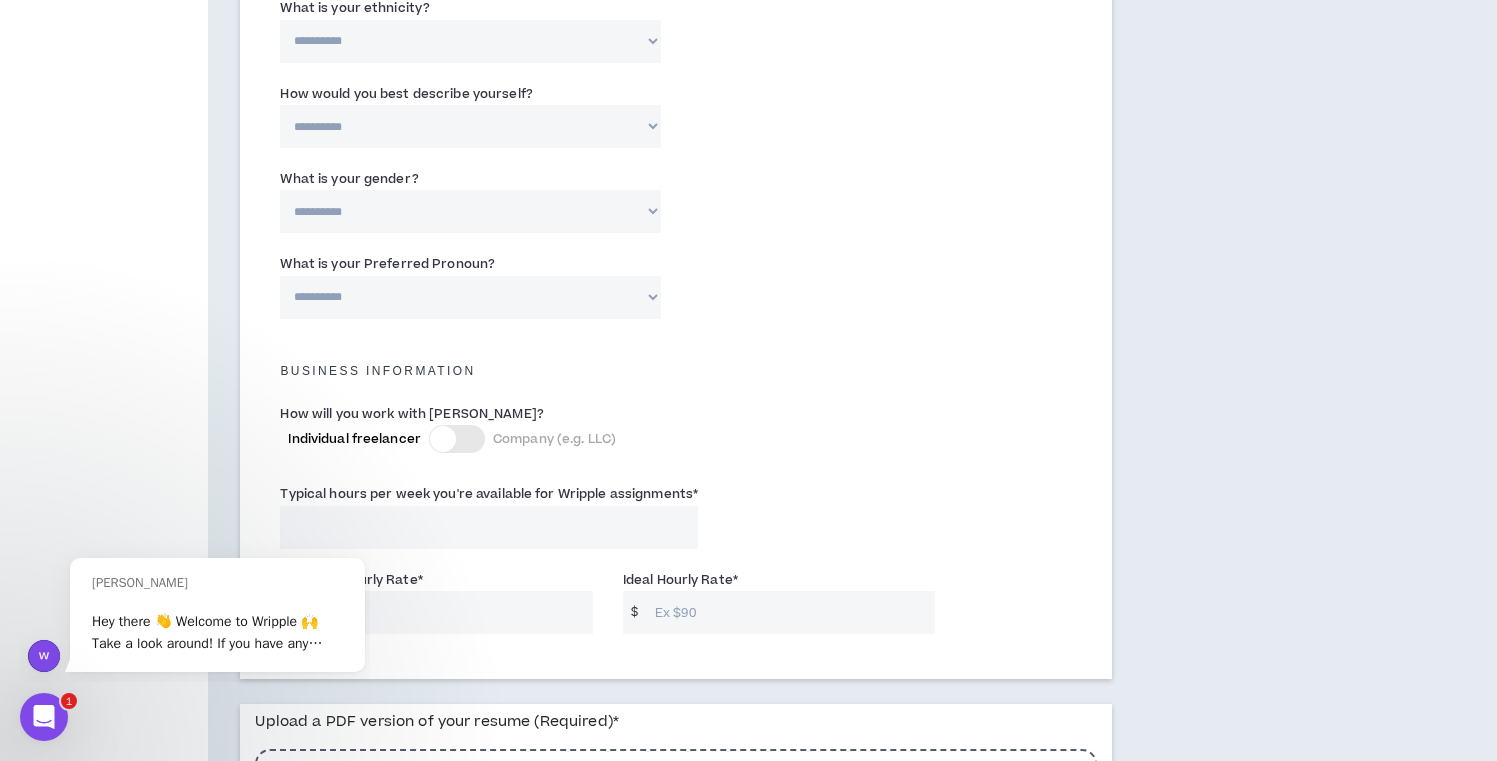 click on "**********" at bounding box center [470, 126] 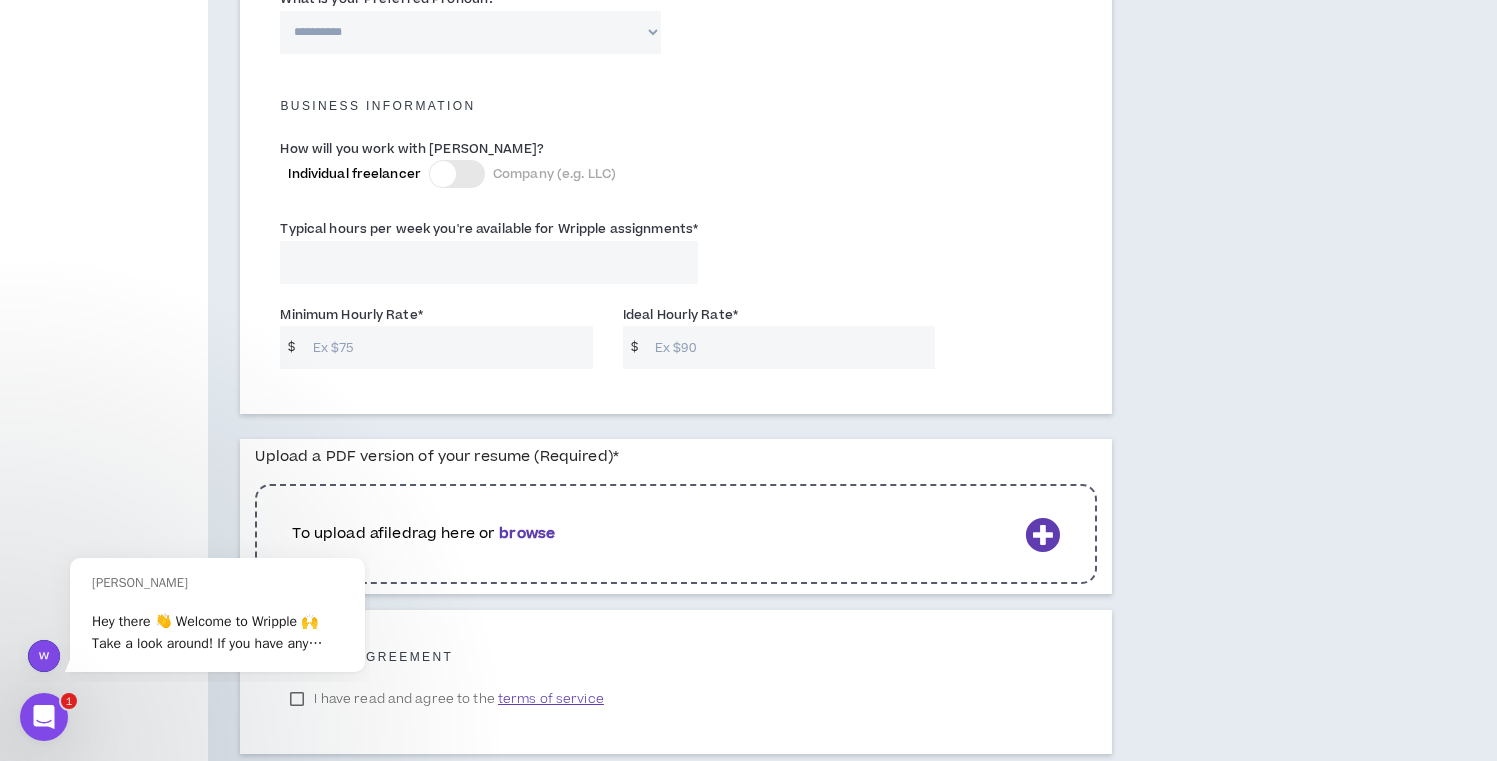 scroll, scrollTop: 1381, scrollLeft: 0, axis: vertical 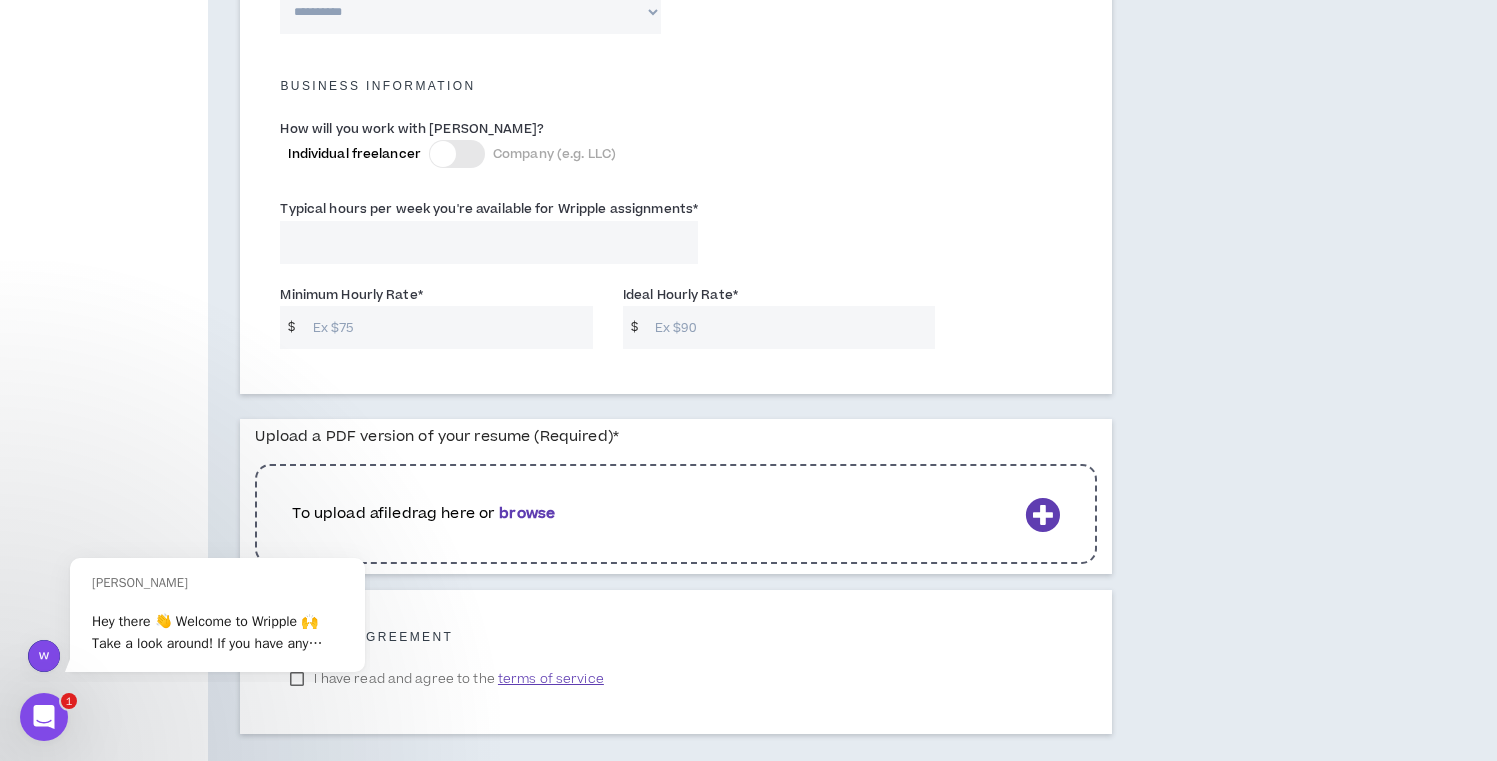 click on "Typical hours per week you're available for Wripple assignments  *" at bounding box center [489, 242] 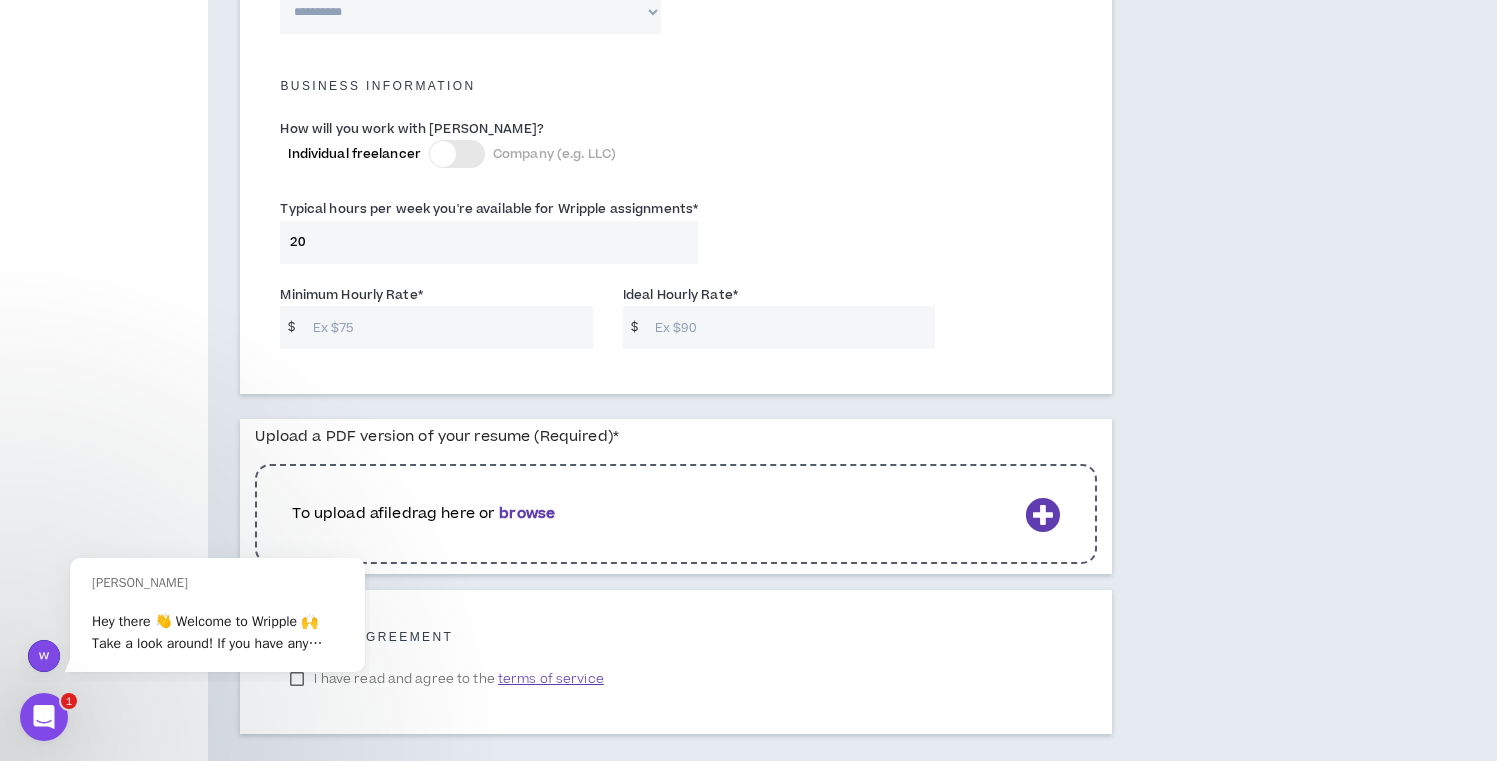 type on "20" 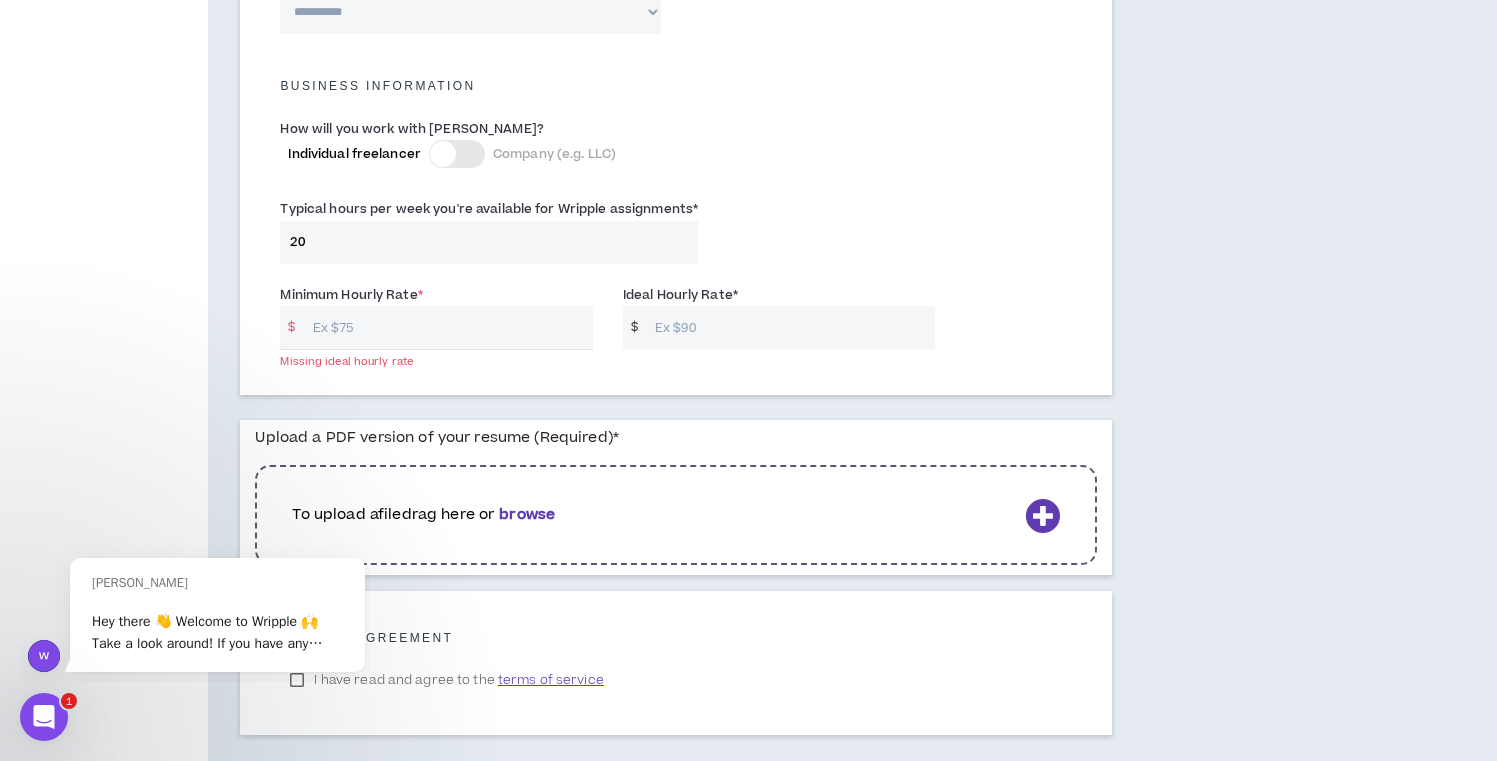 click on "Minimum Hourly Rate  *" at bounding box center [448, 327] 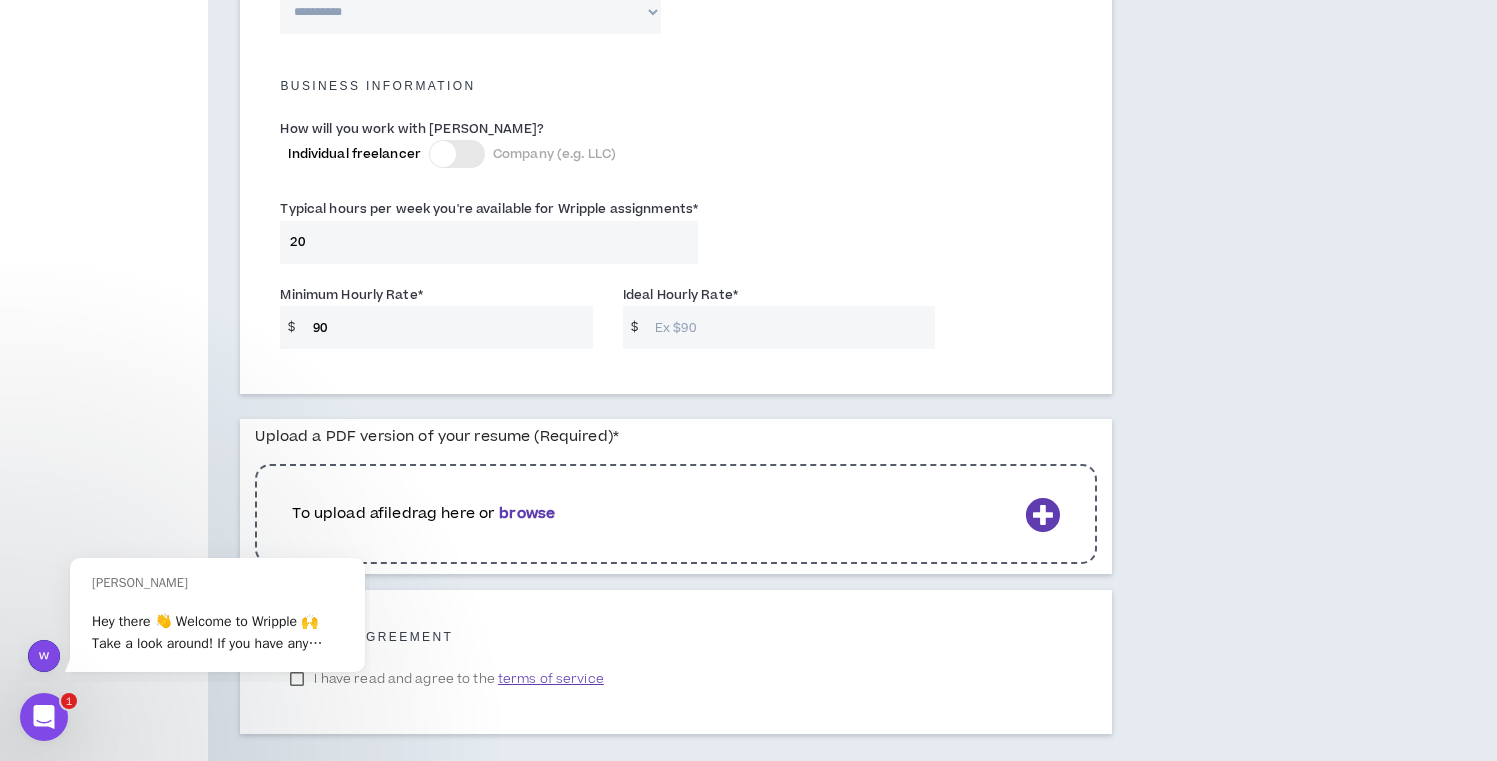 type on "90" 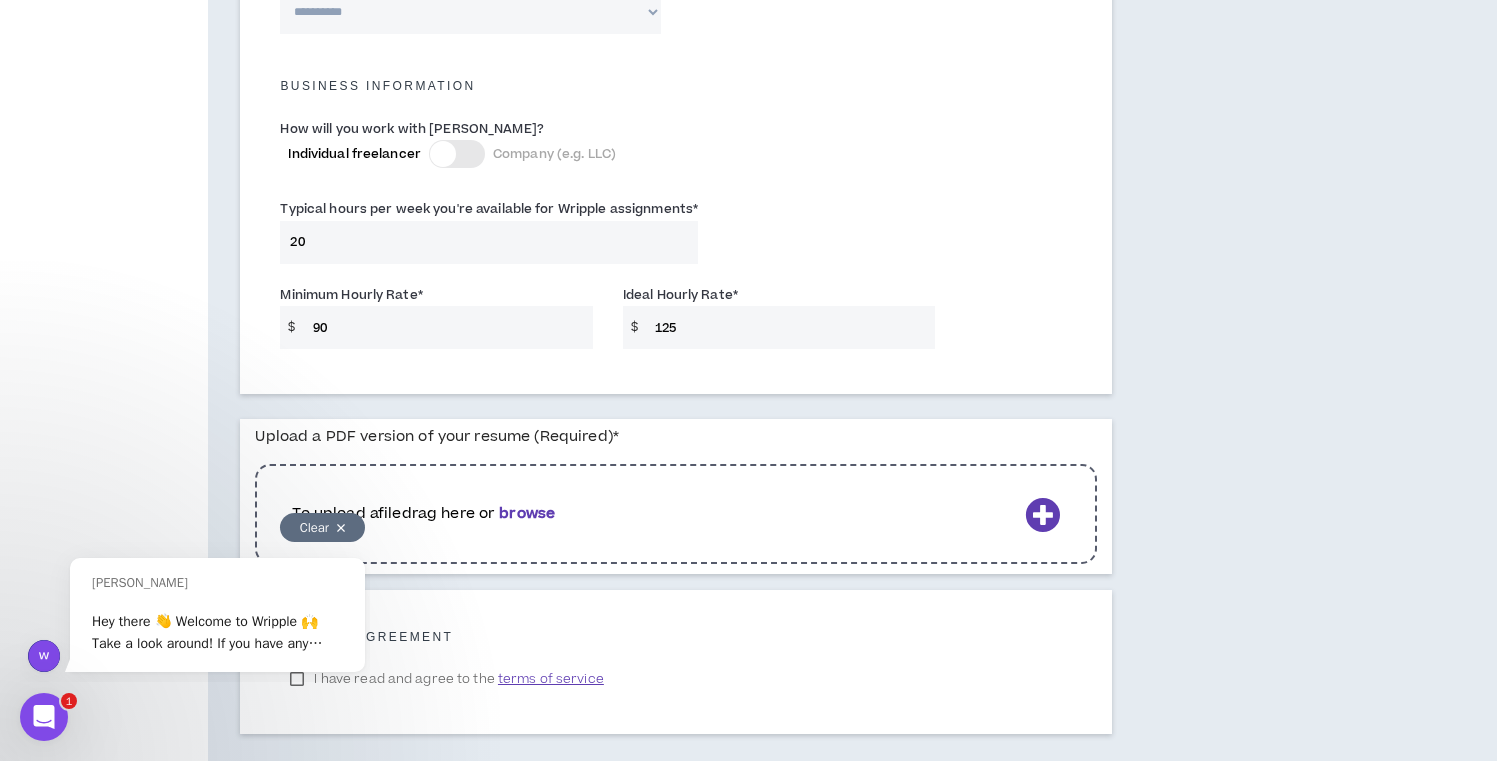 type on "125" 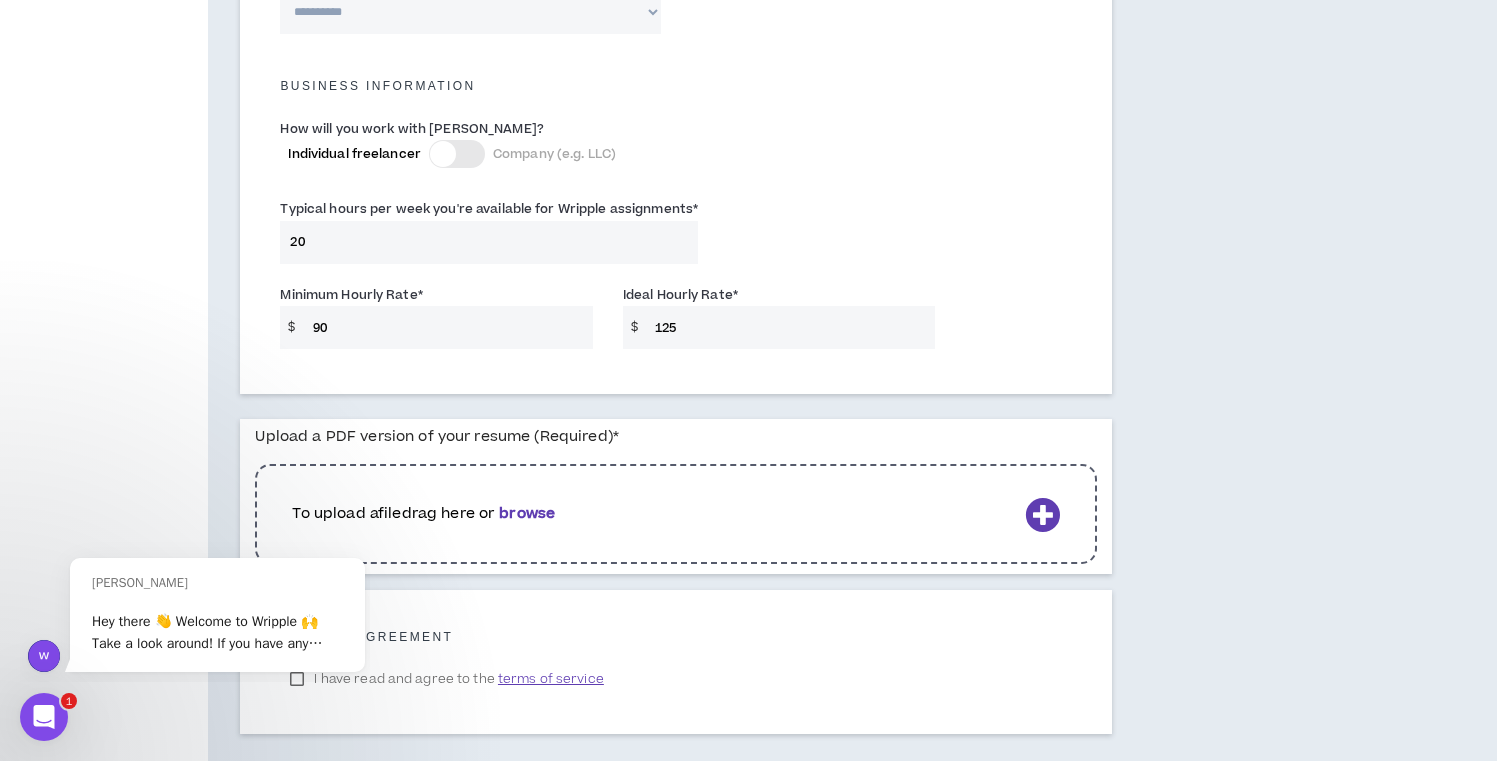 type on "9" 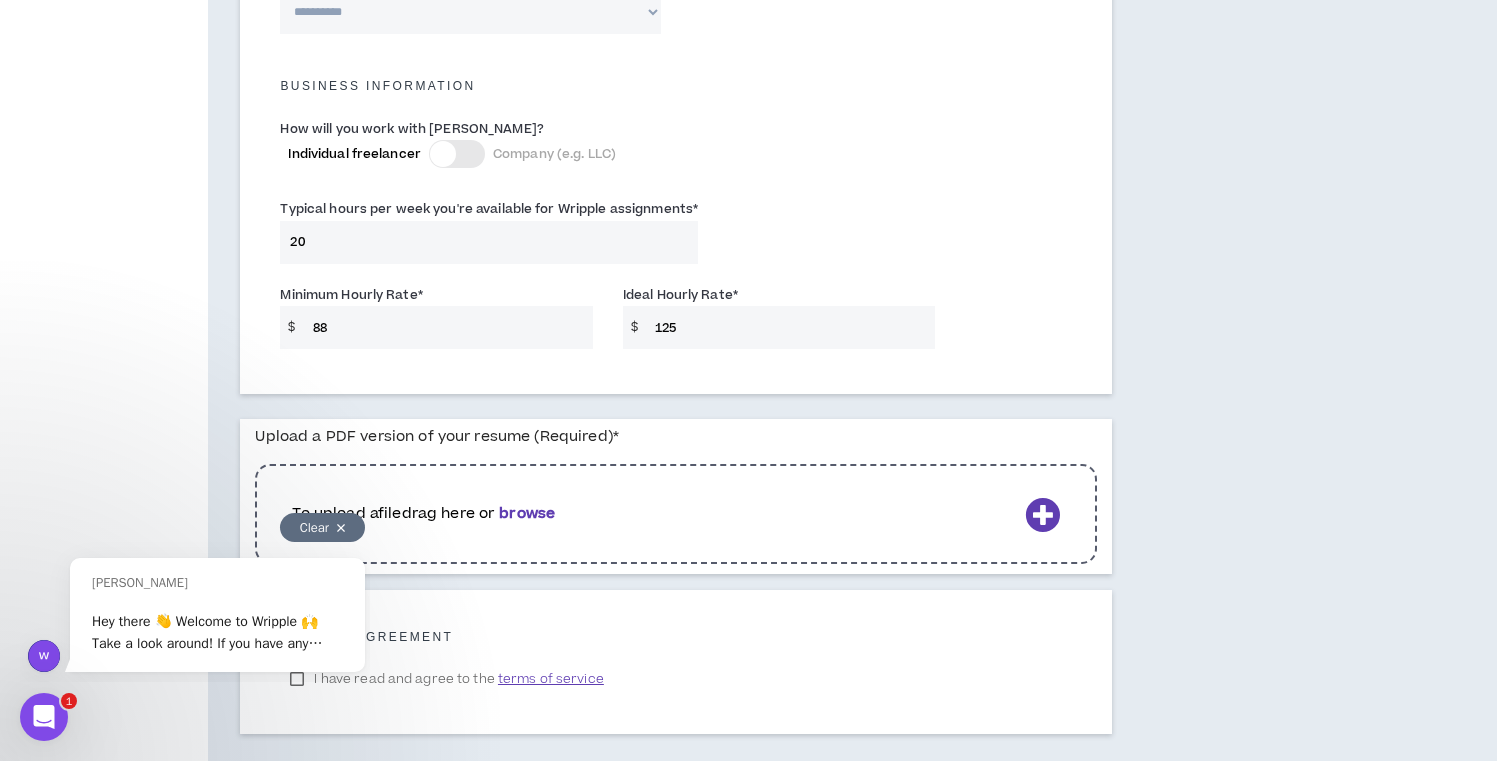 click on "88" at bounding box center (448, 327) 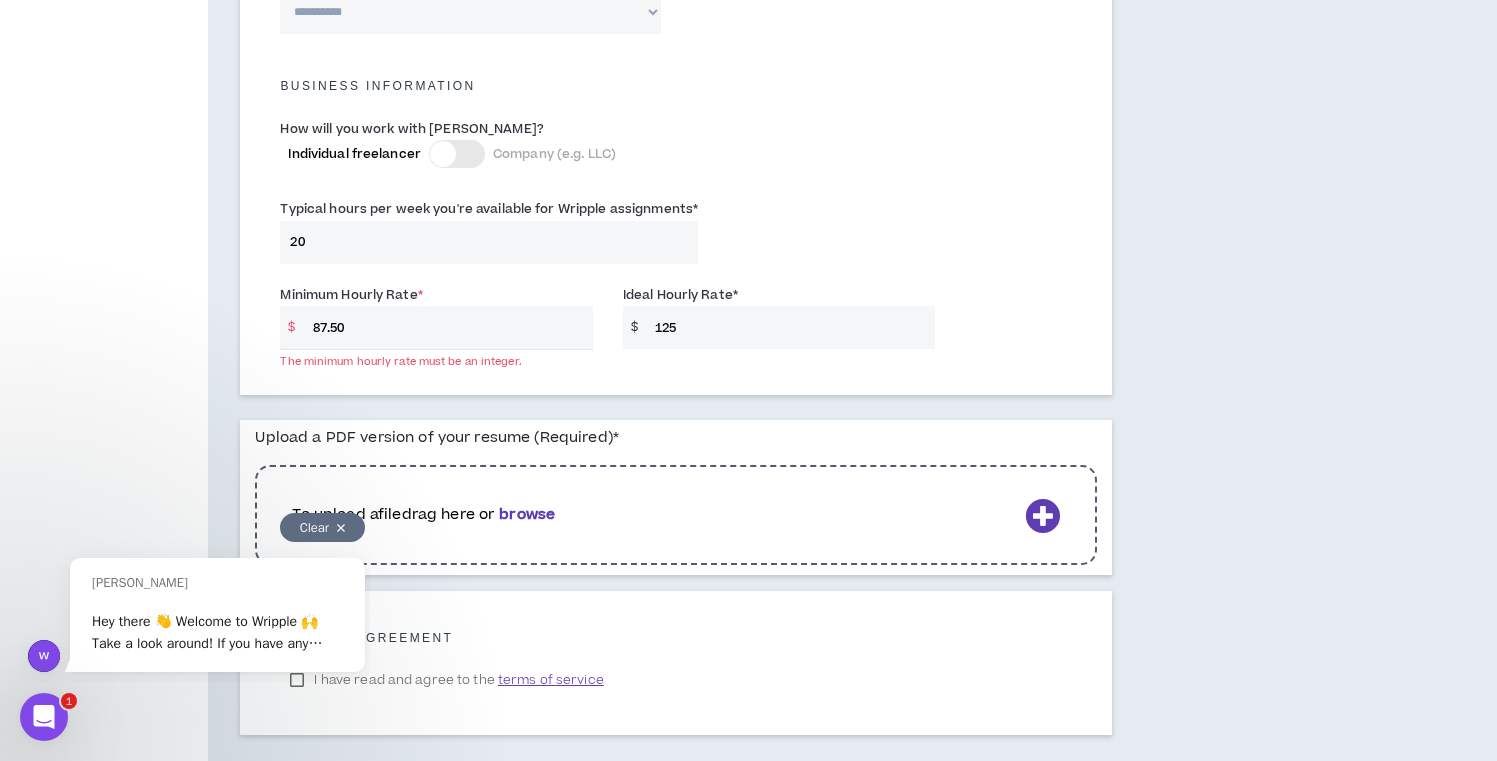 click on "87.50" at bounding box center [448, 327] 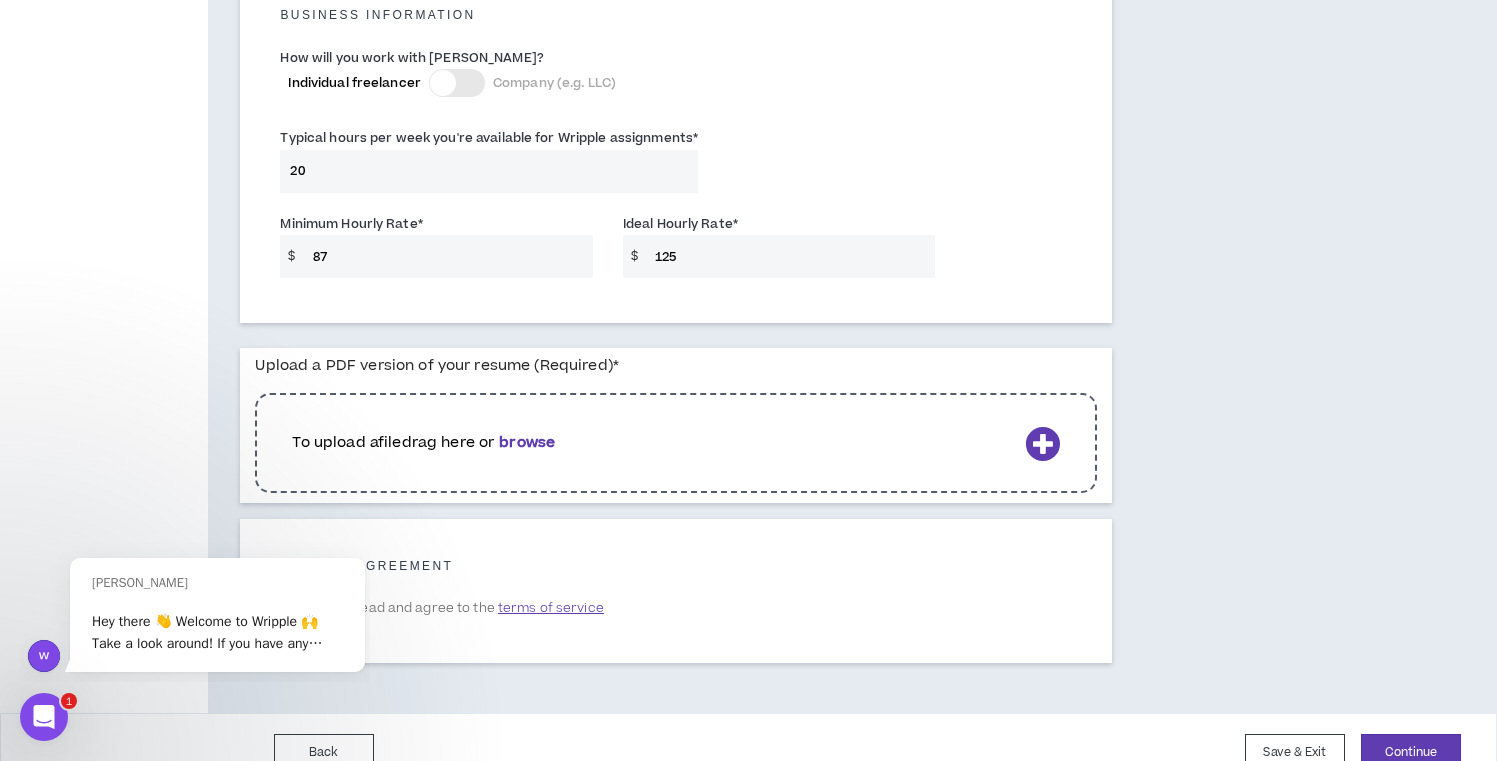 scroll, scrollTop: 1464, scrollLeft: 0, axis: vertical 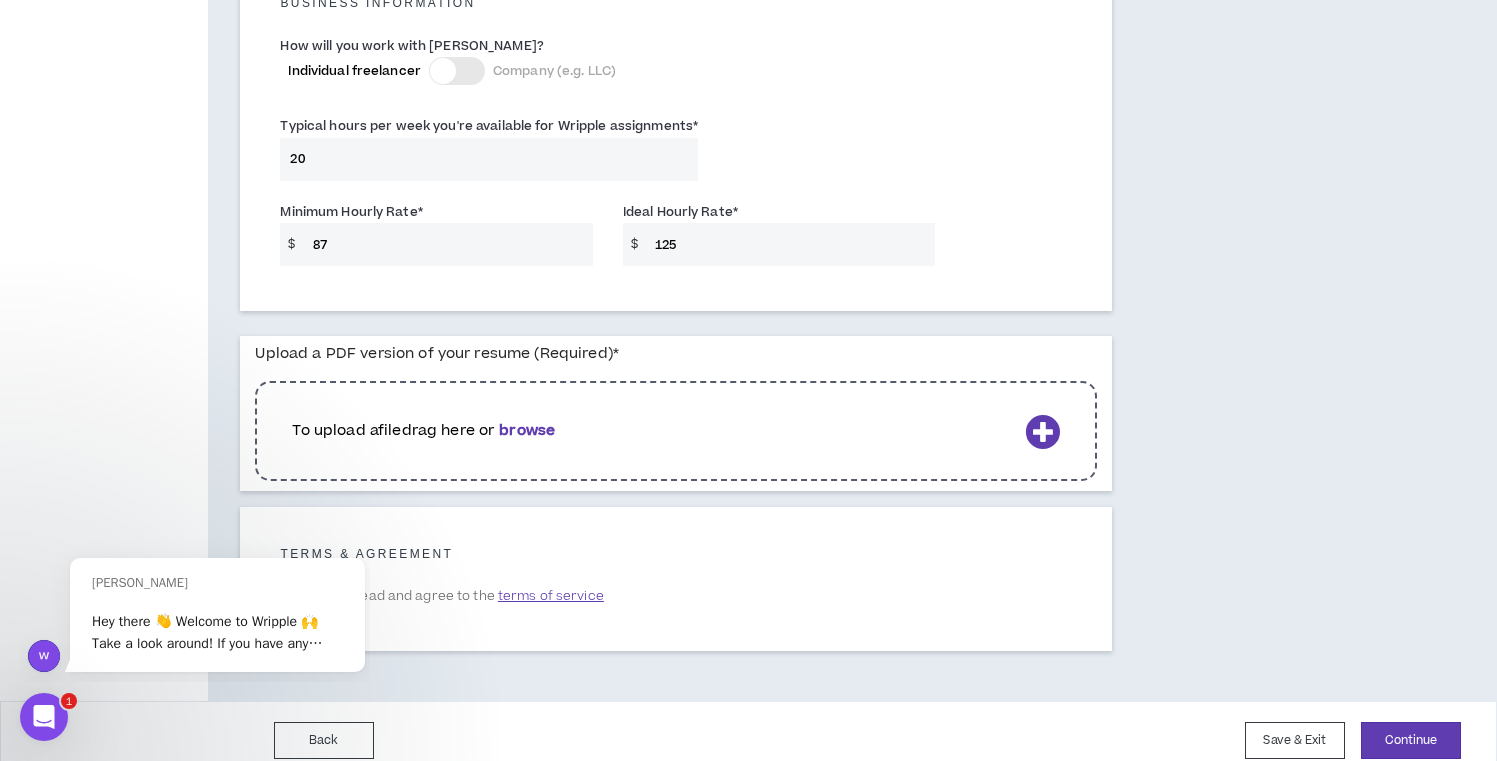type on "87" 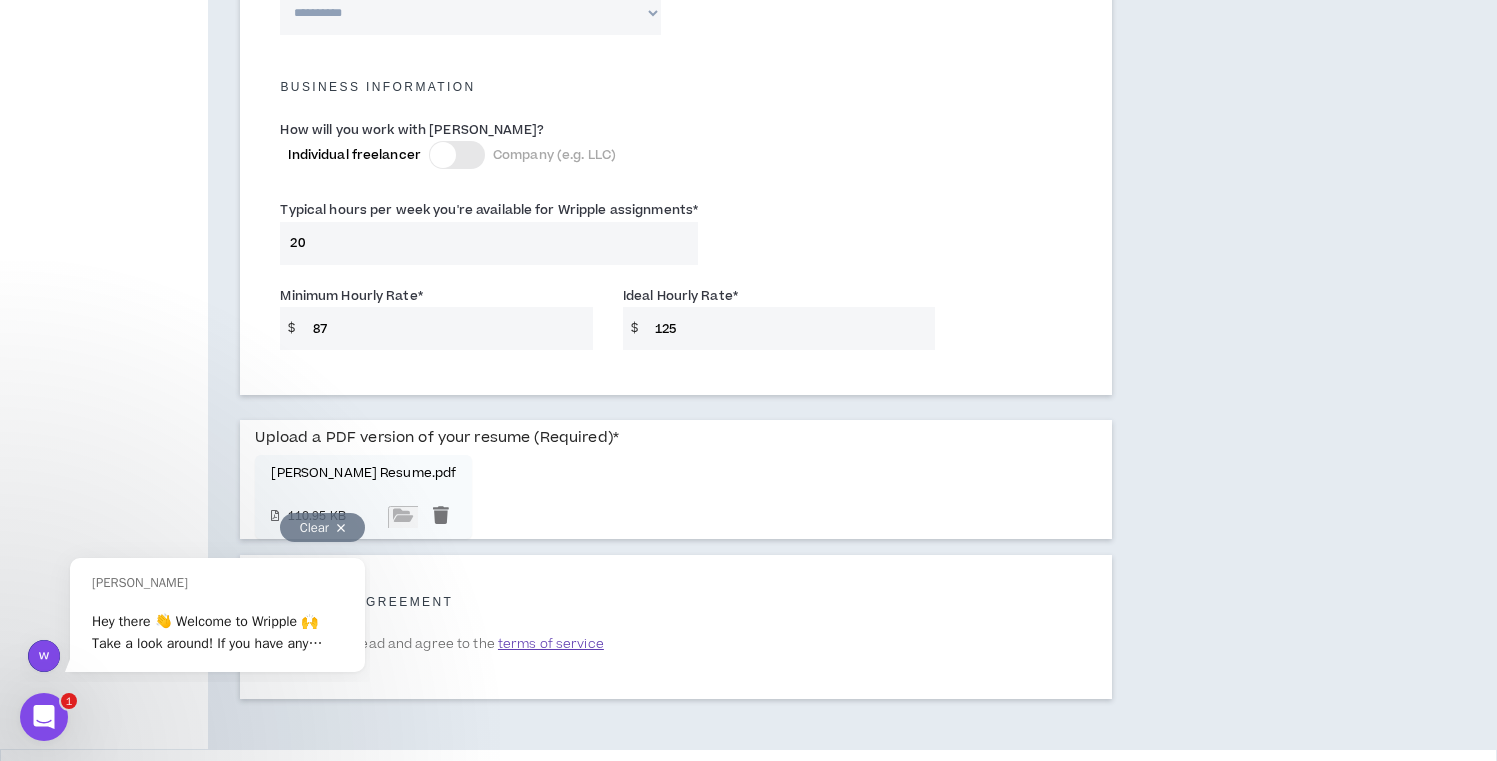 scroll, scrollTop: 1428, scrollLeft: 0, axis: vertical 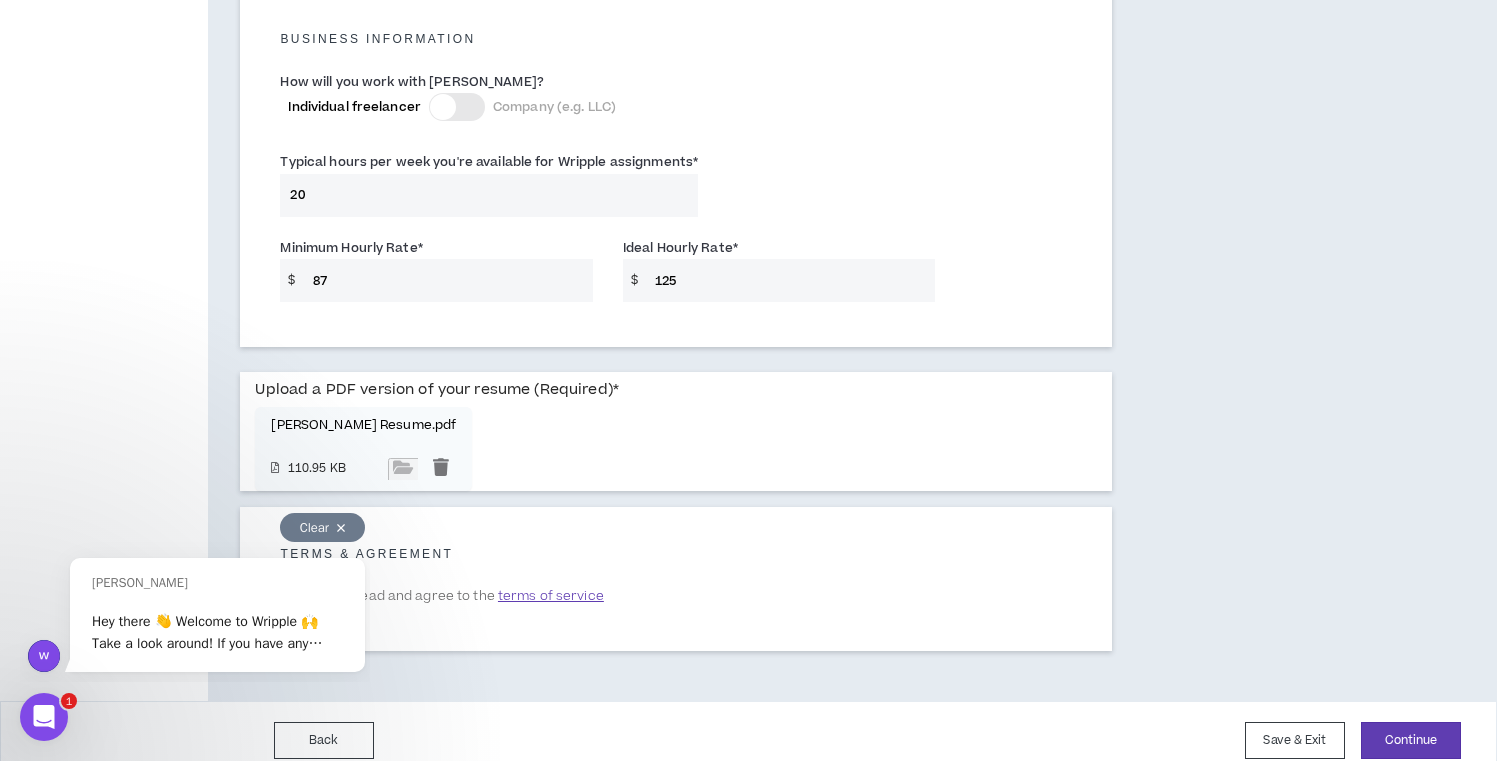 click at bounding box center (341, 528) 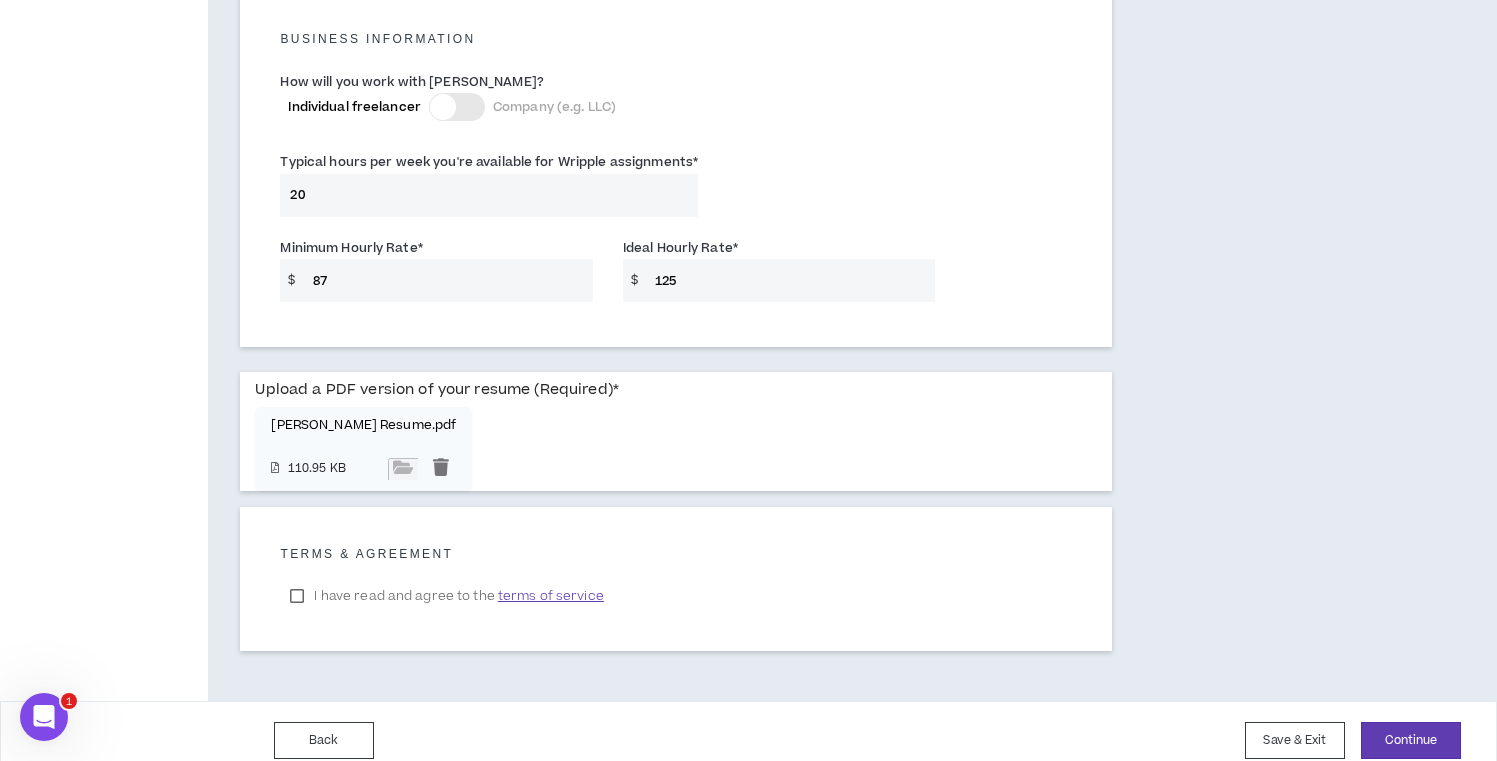 click on "I have read and agree to the    terms of service" at bounding box center [446, 596] 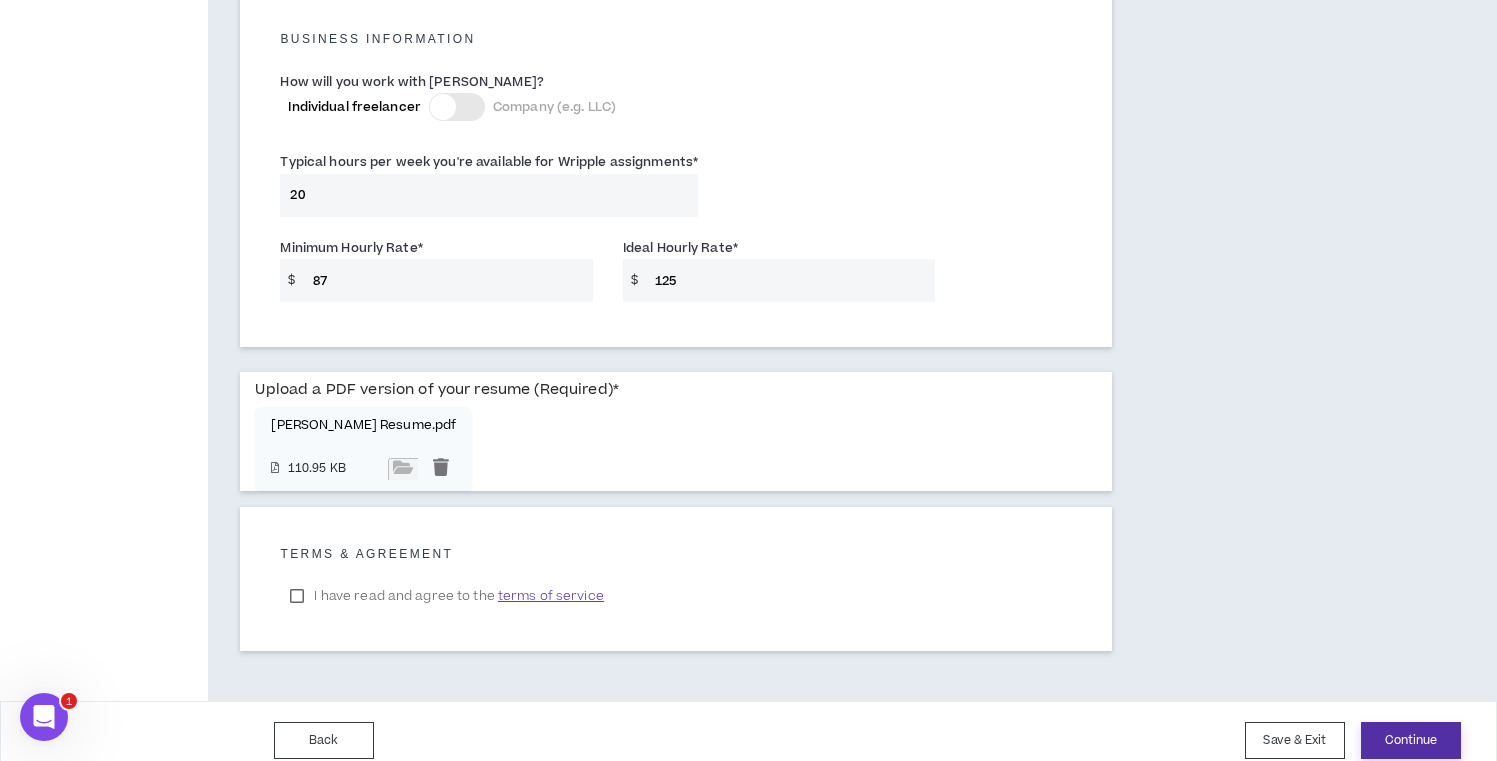 click on "Continue" at bounding box center (1411, 740) 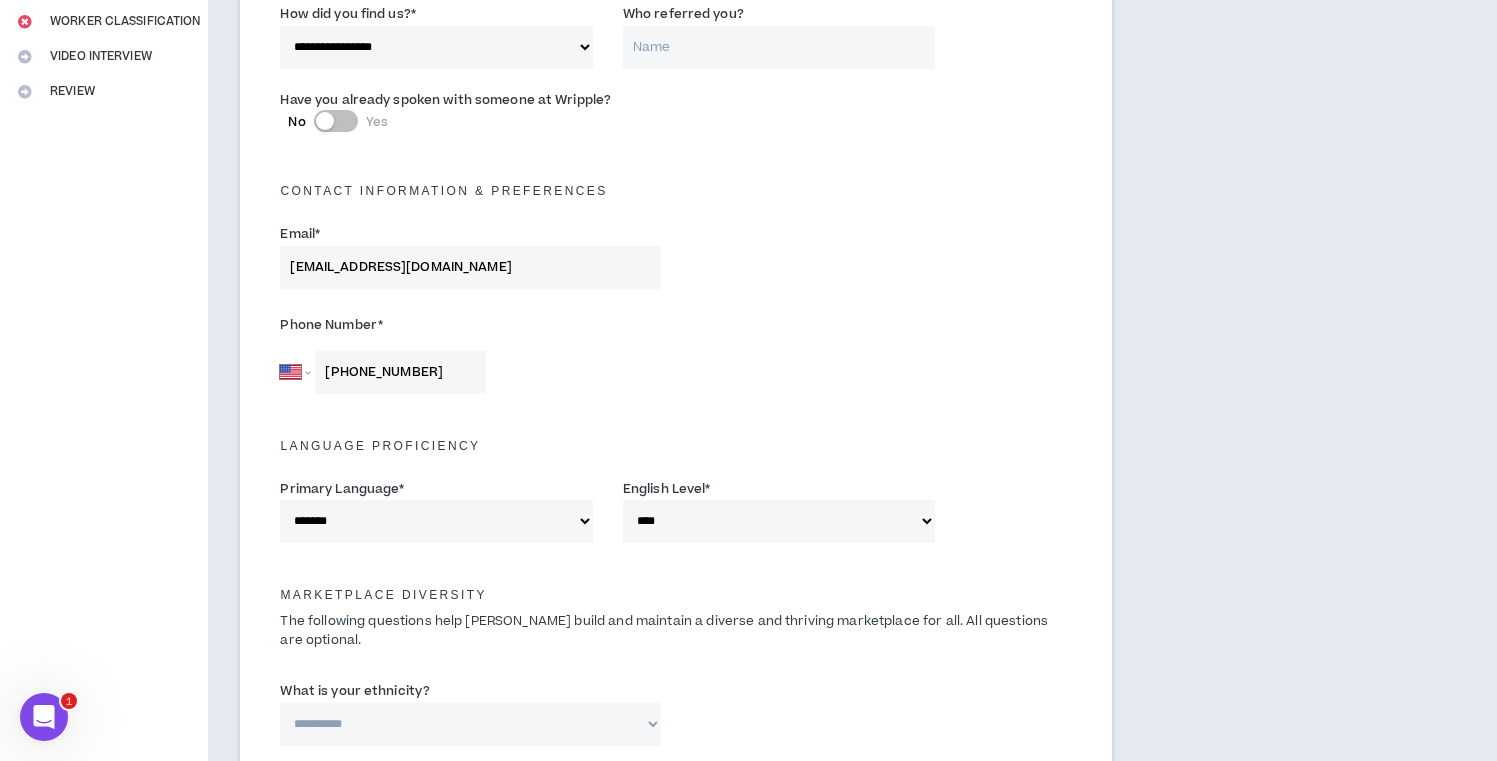 scroll, scrollTop: 332, scrollLeft: 0, axis: vertical 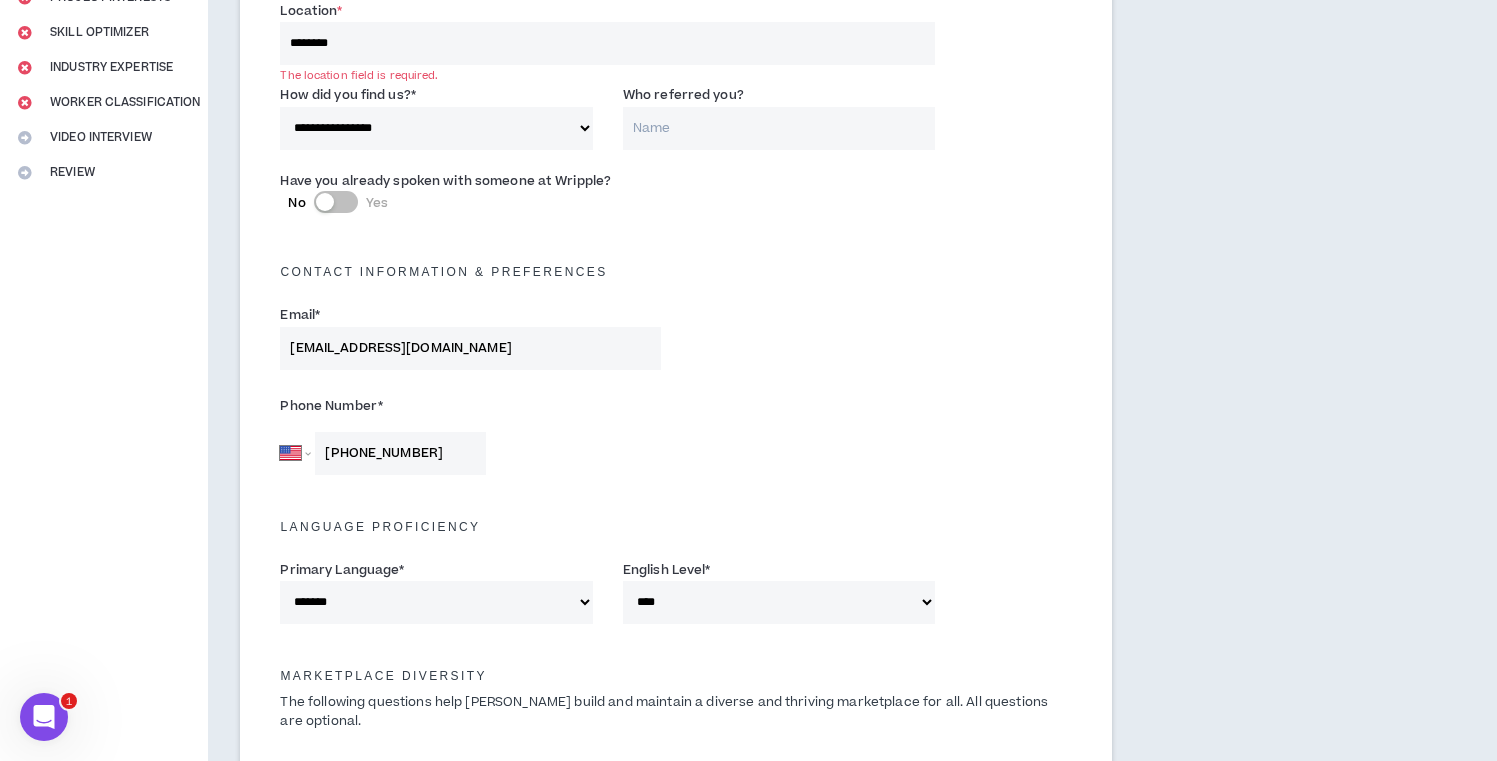 click on "********" at bounding box center (607, 43) 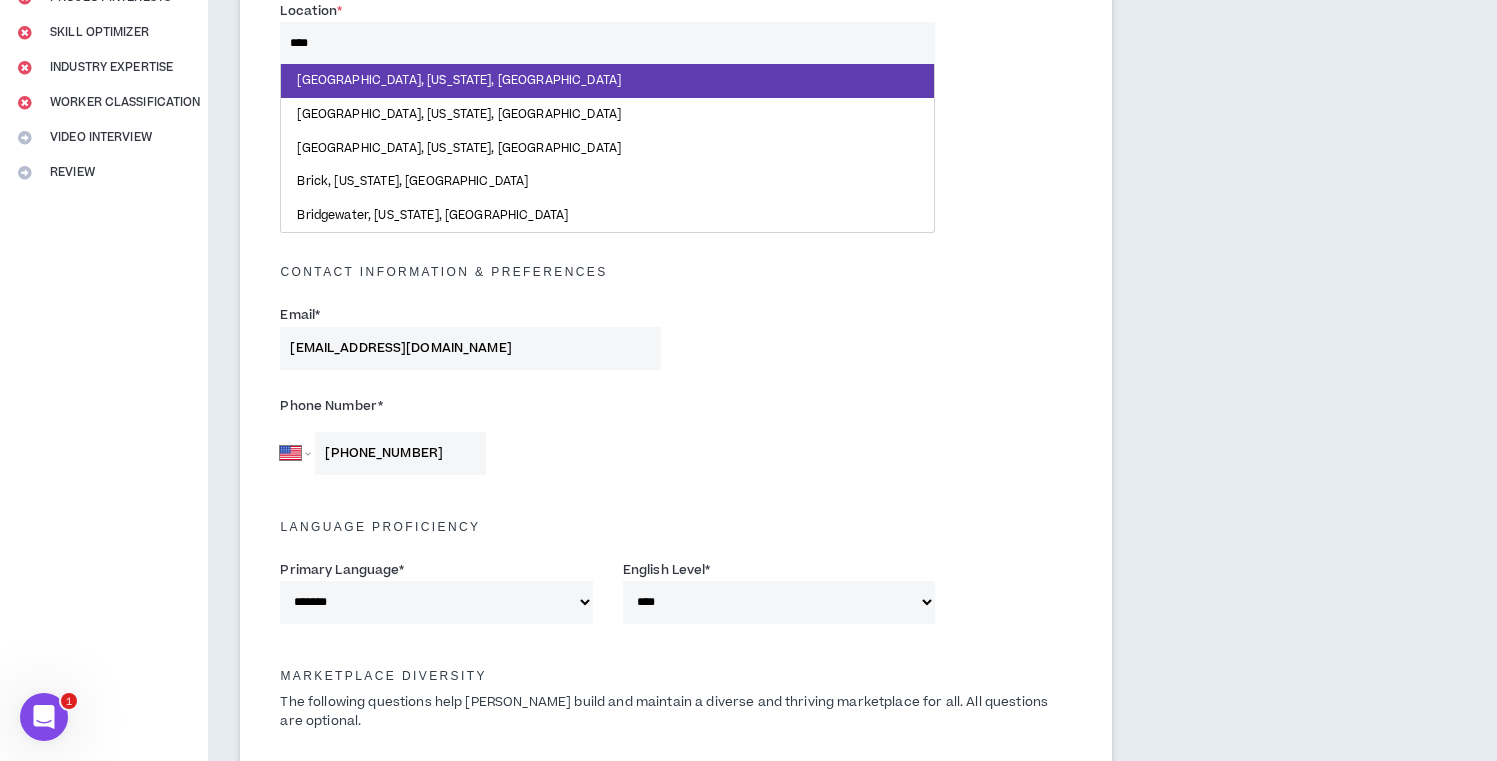 type on "*****" 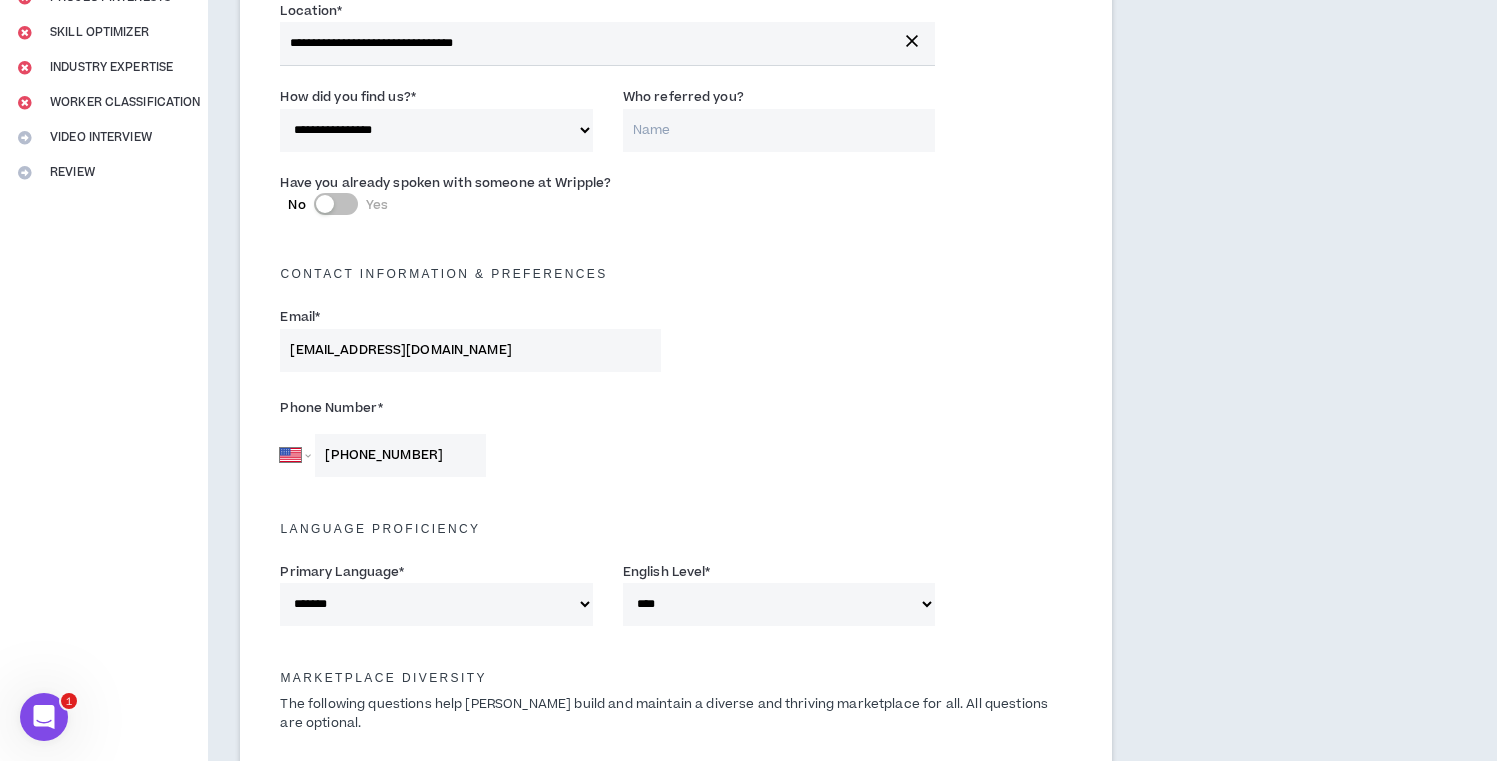 click on "Have you already spoken with someone at Wripple? No Yes" at bounding box center [676, 202] 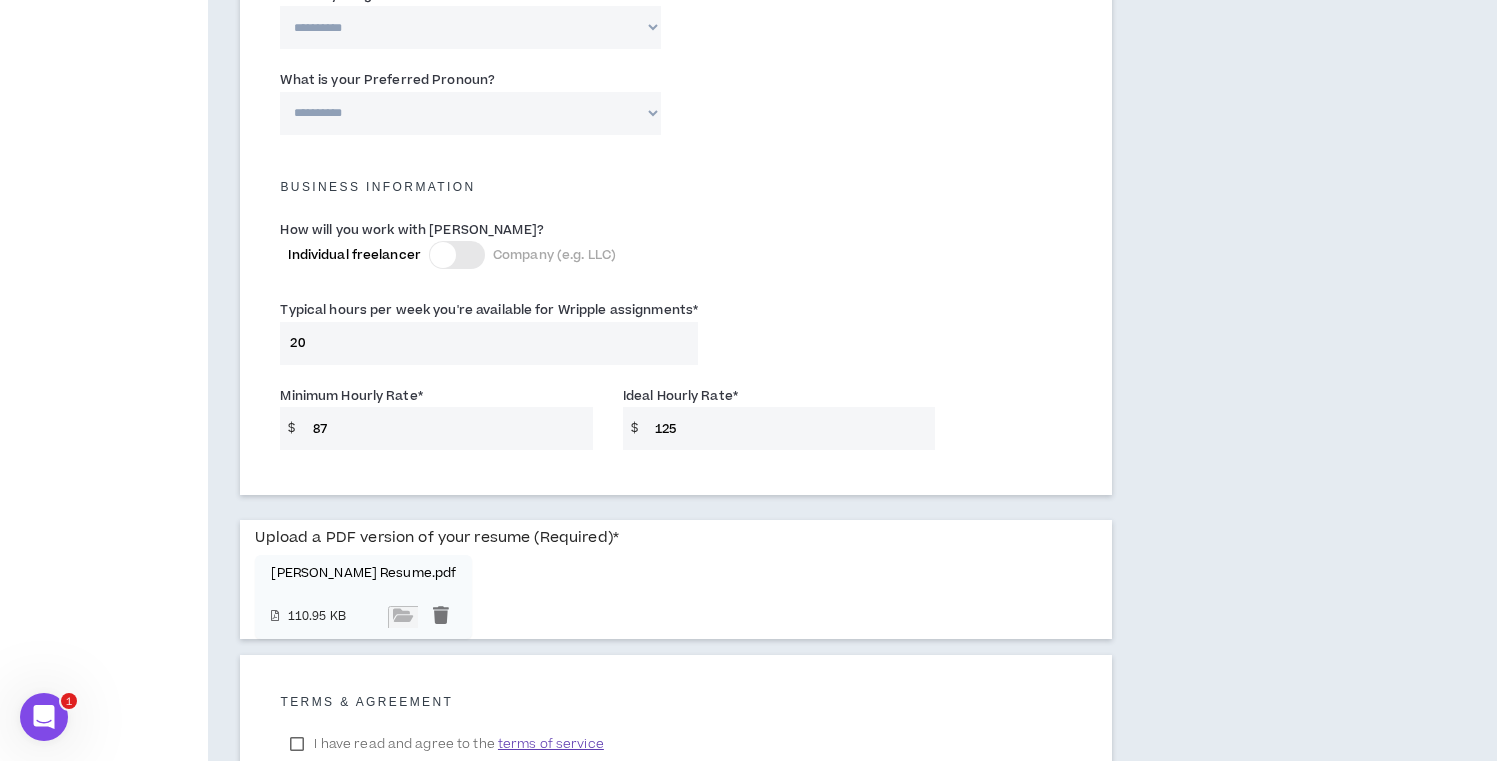 scroll, scrollTop: 1430, scrollLeft: 0, axis: vertical 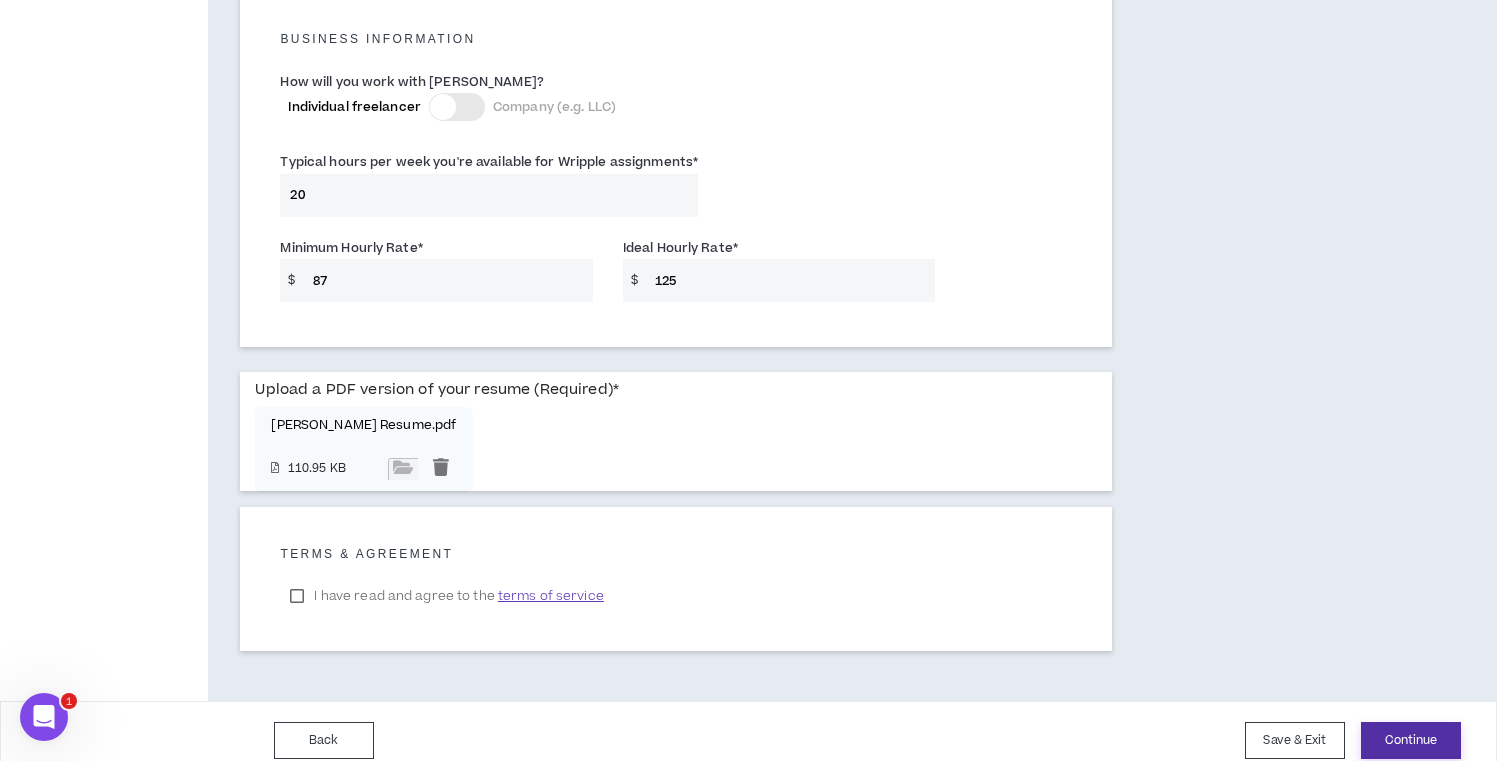click on "Continue" at bounding box center (1411, 740) 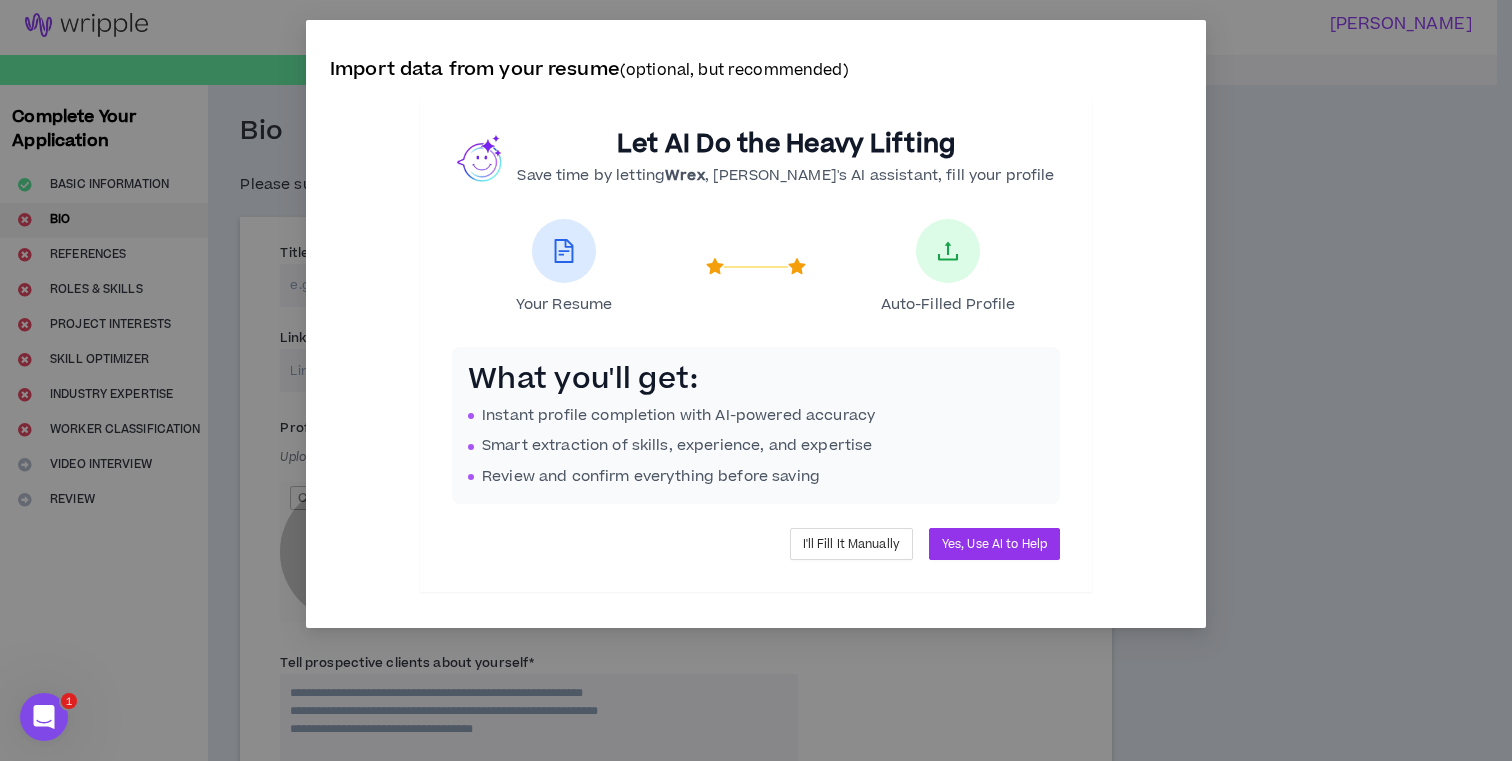 scroll, scrollTop: 0, scrollLeft: 0, axis: both 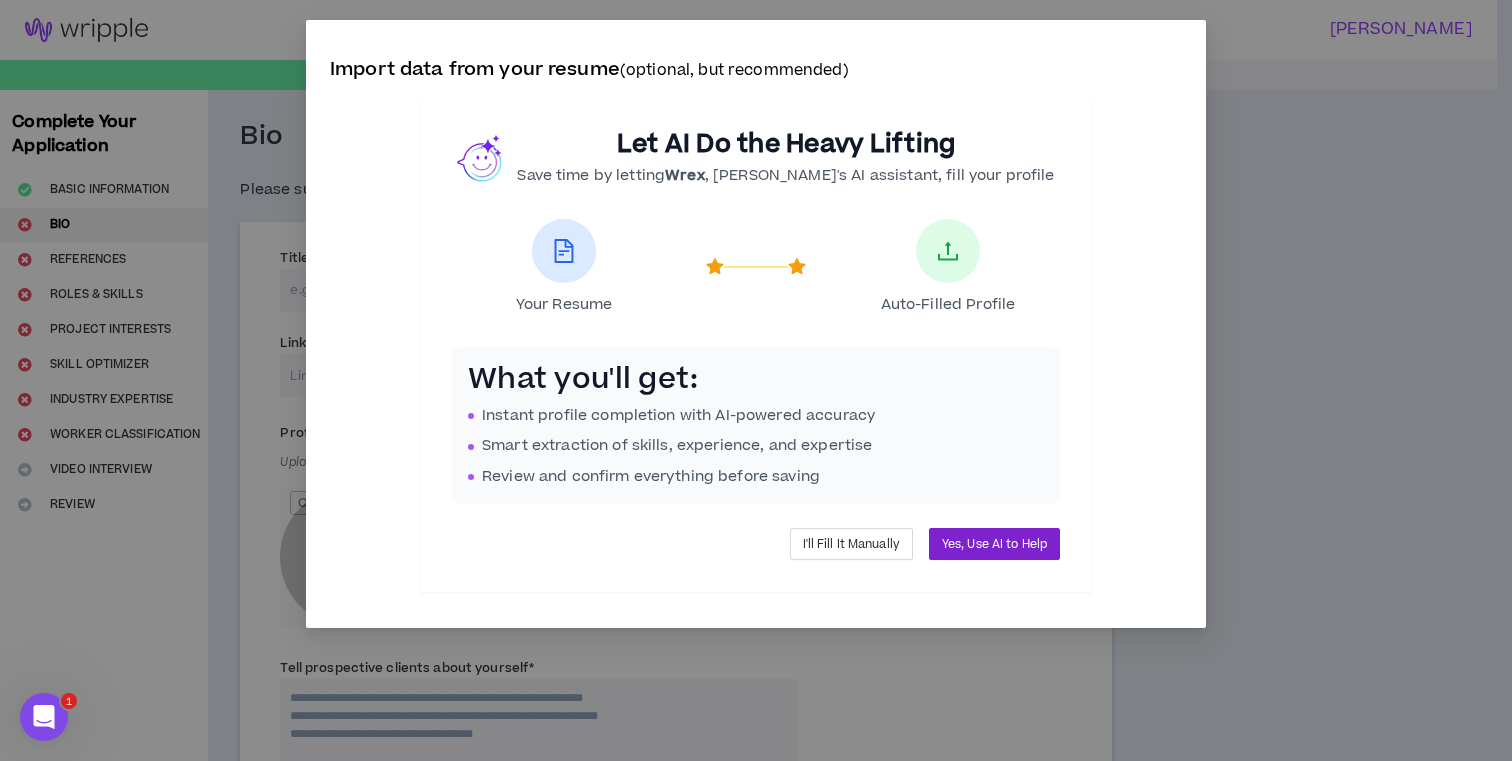 click on "Yes, Use AI to Help" at bounding box center [994, 544] 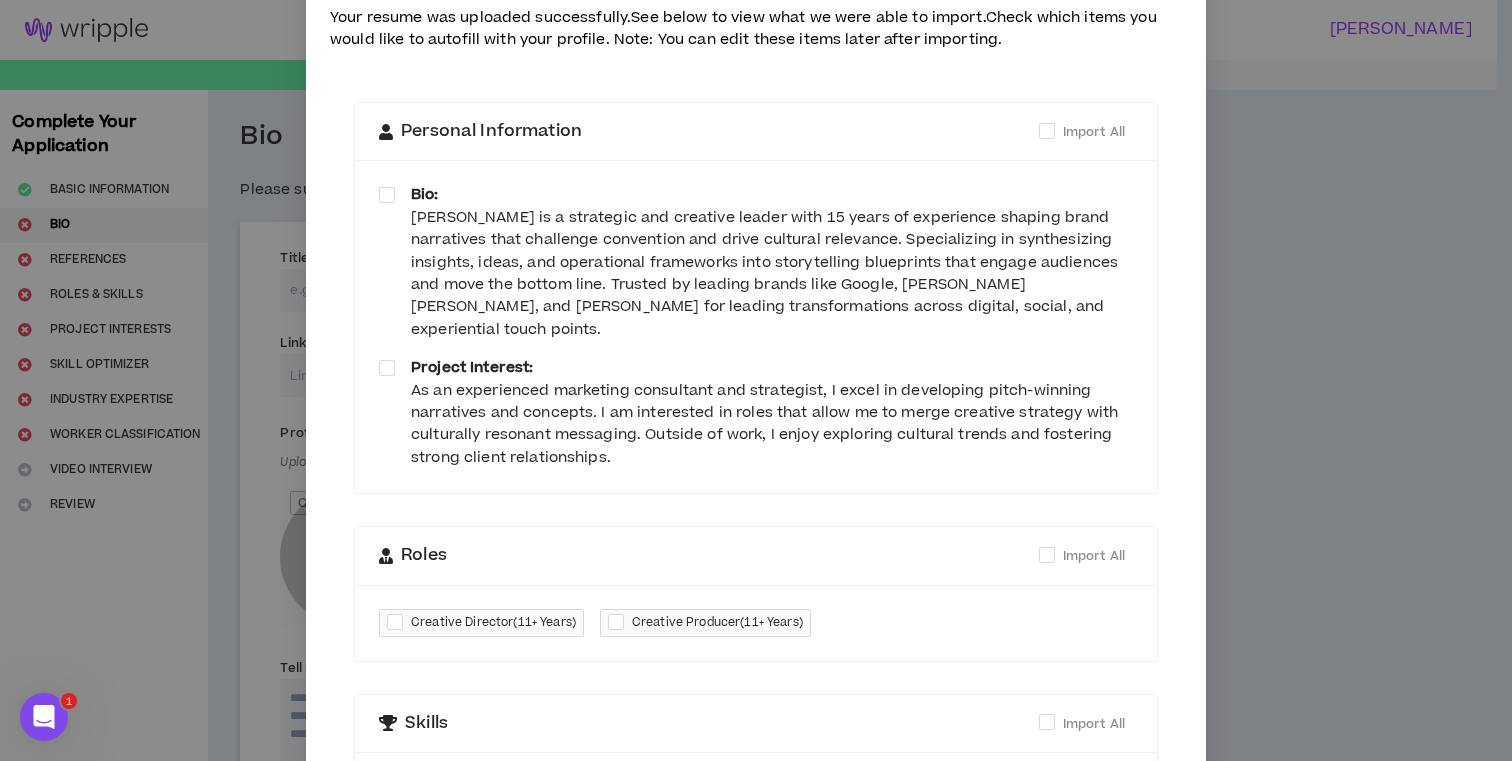 scroll, scrollTop: 92, scrollLeft: 0, axis: vertical 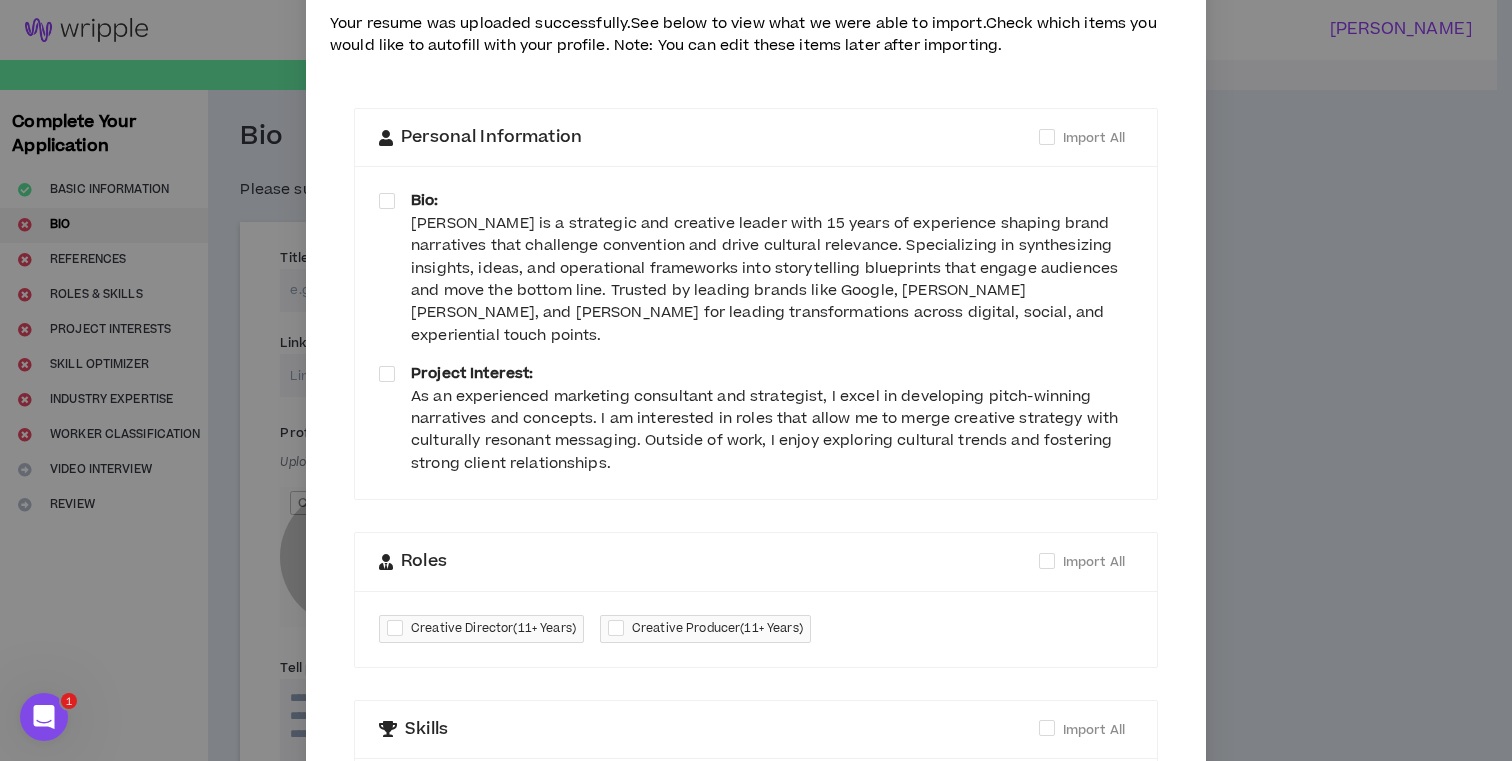 click on "[PERSON_NAME] is a strategic and creative leader with 15 years of experience shaping brand narratives that challenge convention and drive cultural relevance. Specializing in synthesizing insights, ideas, and operational frameworks into storytelling blueprints that engage audiences and move the bottom line. Trusted by leading brands like Google, [PERSON_NAME] [PERSON_NAME], and [PERSON_NAME] for leading transformations across digital, social, and experiential touch points." at bounding box center (772, 280) 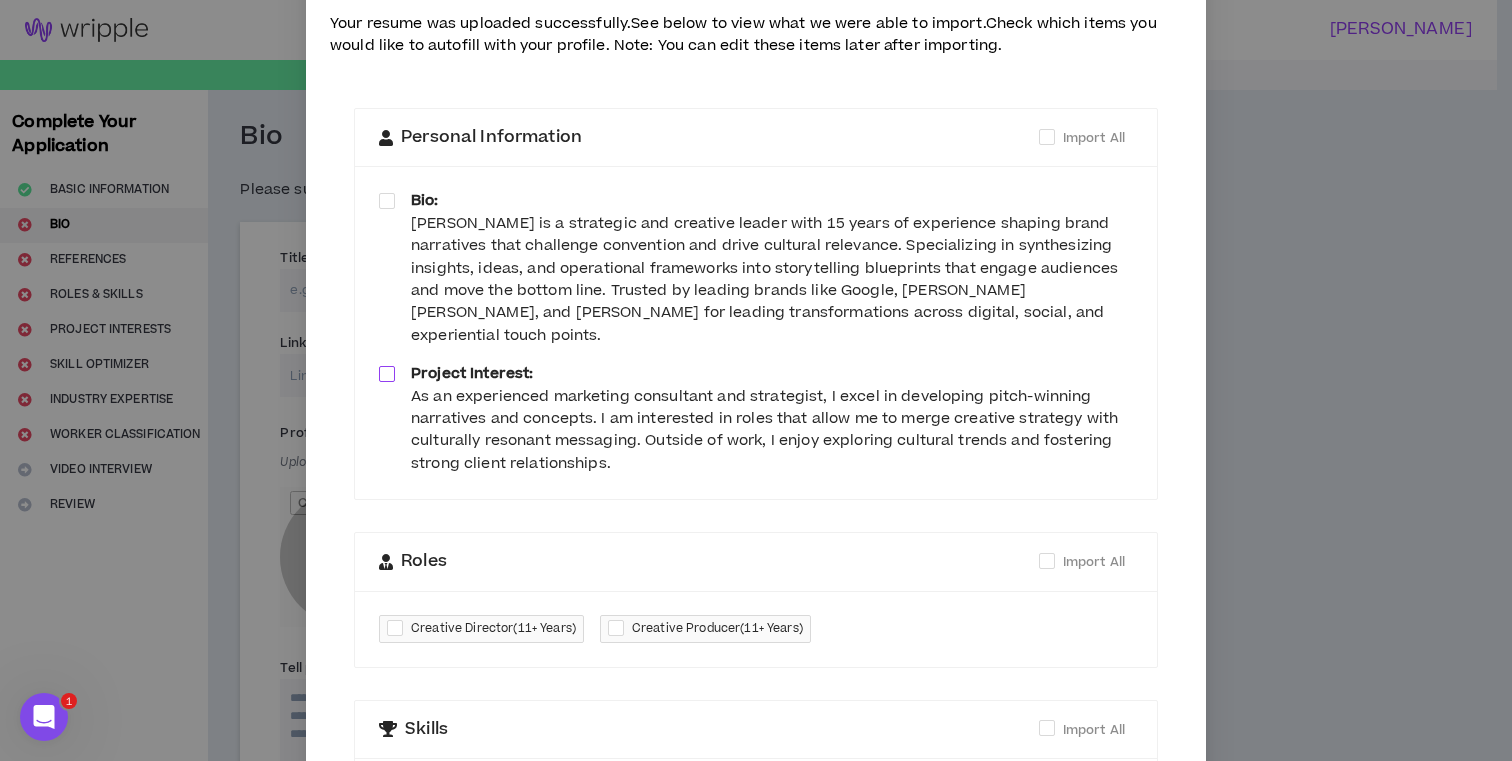 click at bounding box center (387, 374) 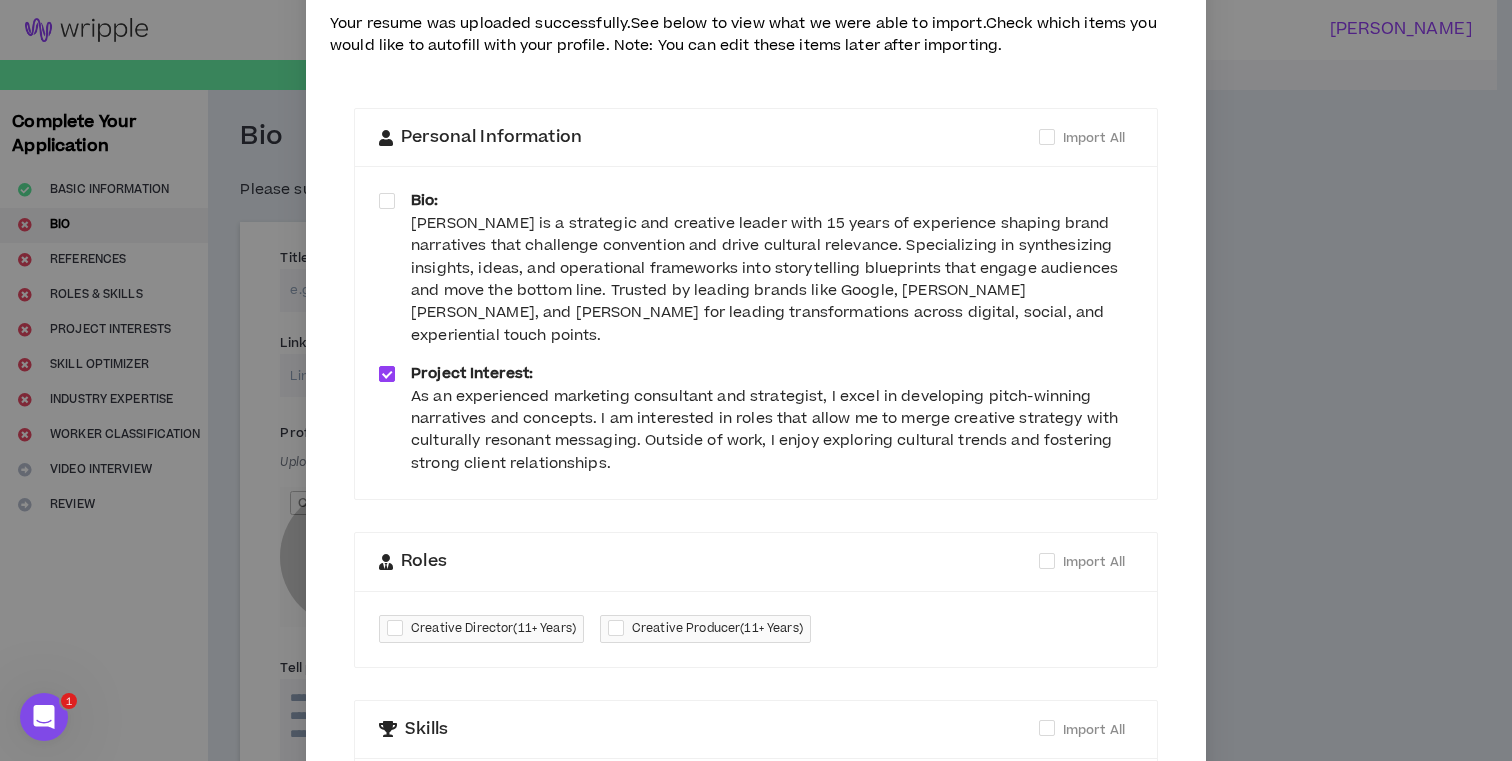 click on "Bio:  [PERSON_NAME] is a strategic and creative leader with 15 years of experience shaping brand narratives that challenge convention and drive cultural relevance. Specializing in synthesizing insights, ideas, and operational frameworks into storytelling blueprints that engage audiences and move the bottom line. Trusted by leading brands like Google, [PERSON_NAME] [PERSON_NAME], and [PERSON_NAME] for leading transformations across digital, social, and experiential touch points." at bounding box center [756, 268] 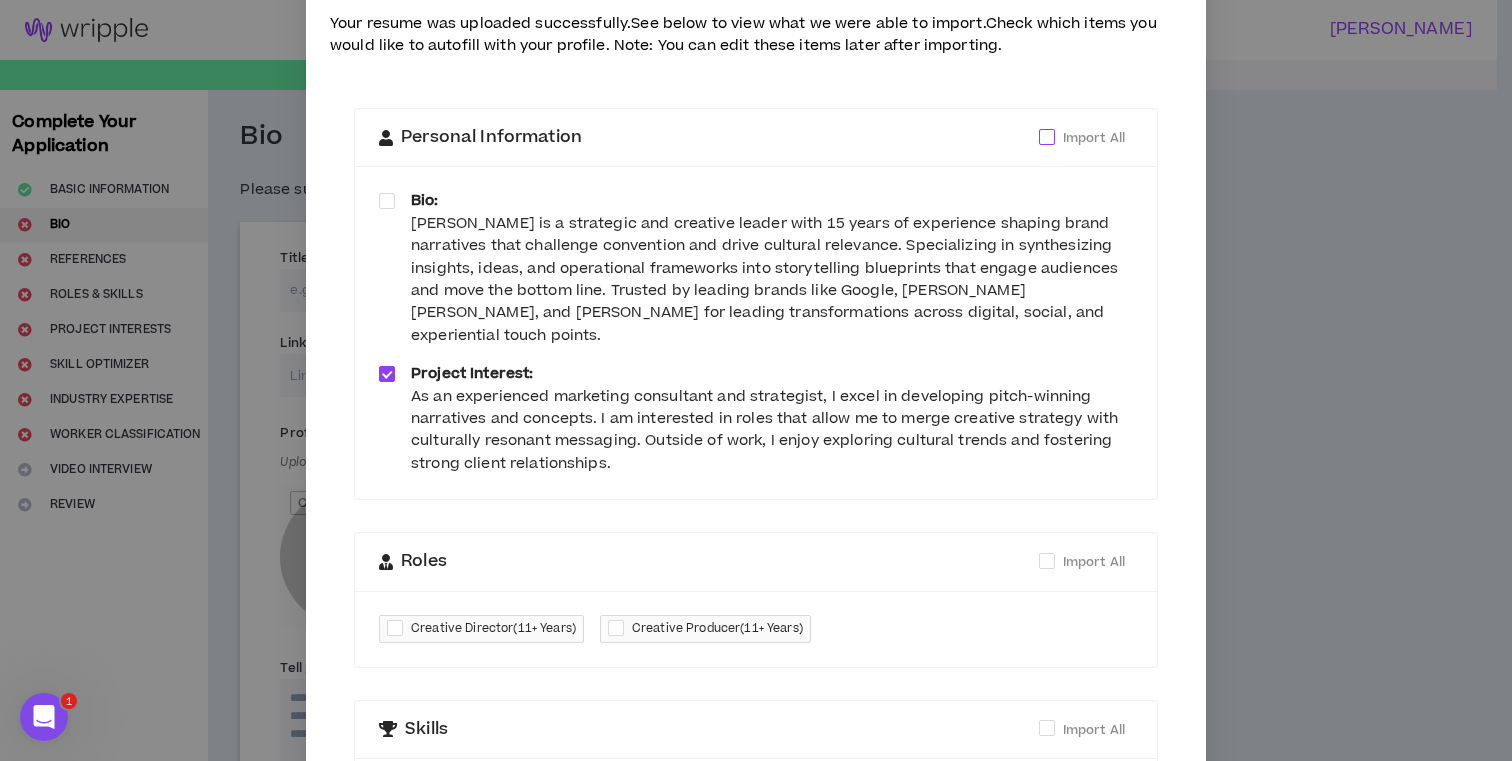 click on "Import All" at bounding box center [1094, 138] 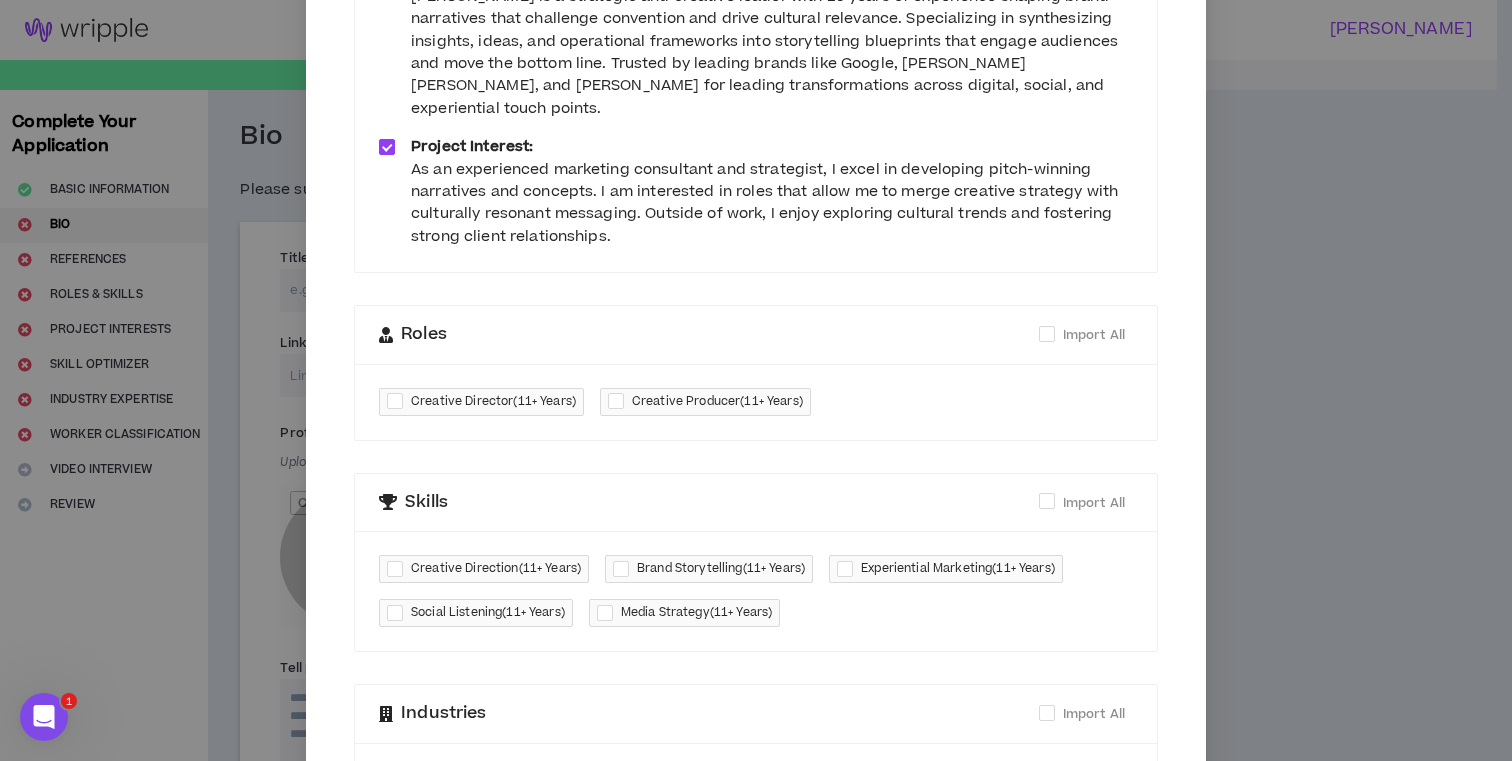 scroll, scrollTop: 466, scrollLeft: 0, axis: vertical 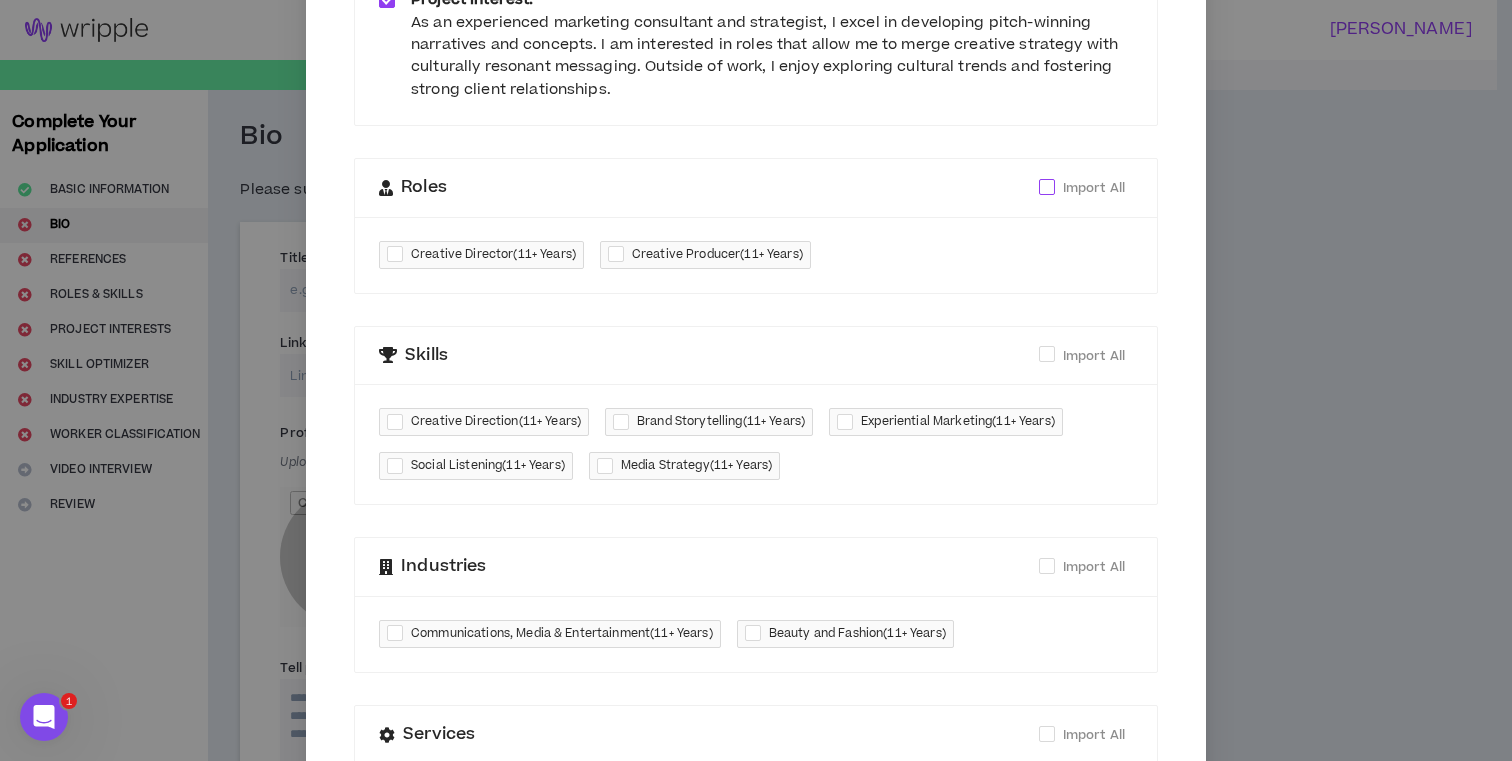 click at bounding box center (1047, 187) 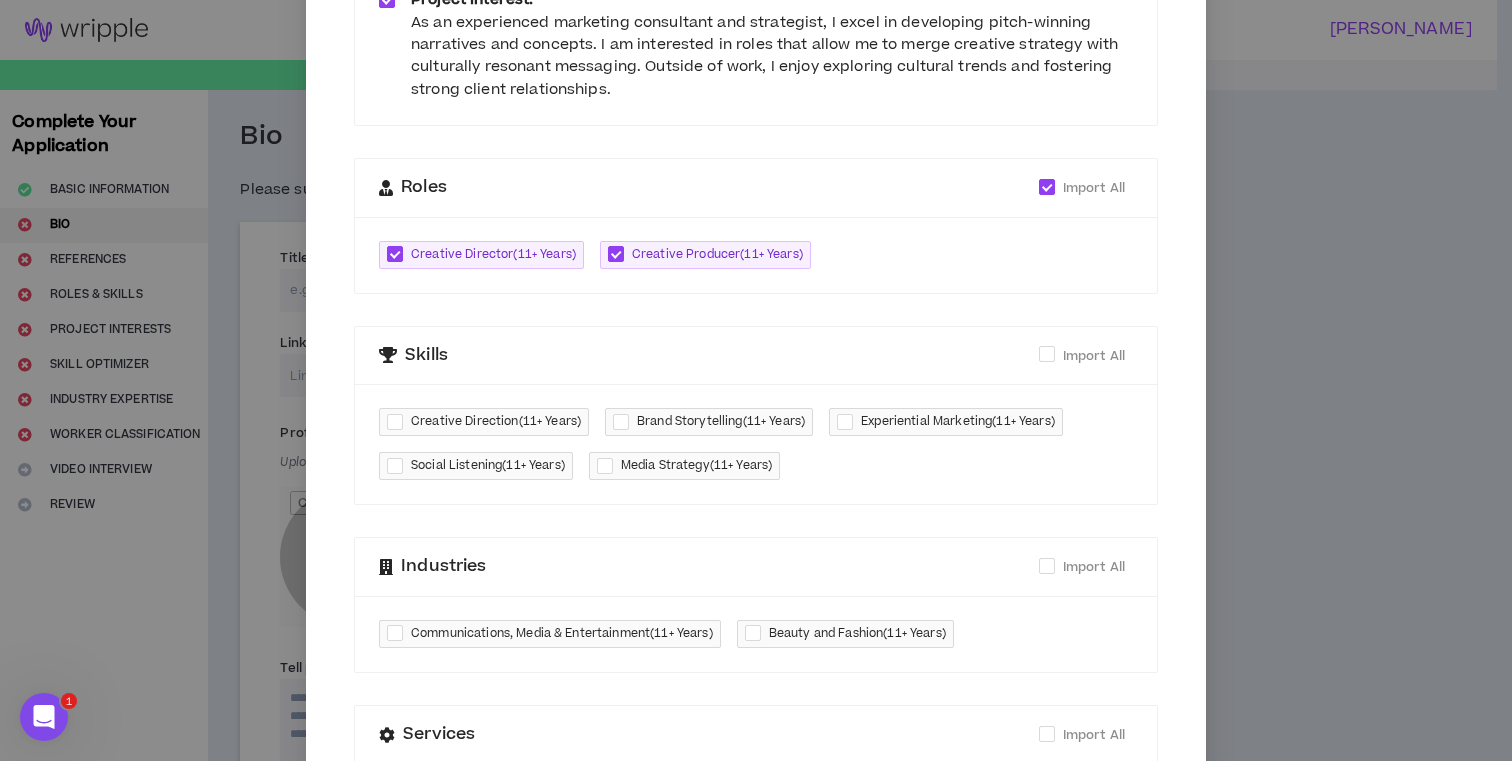 click on "Skills Import All" at bounding box center (756, 356) 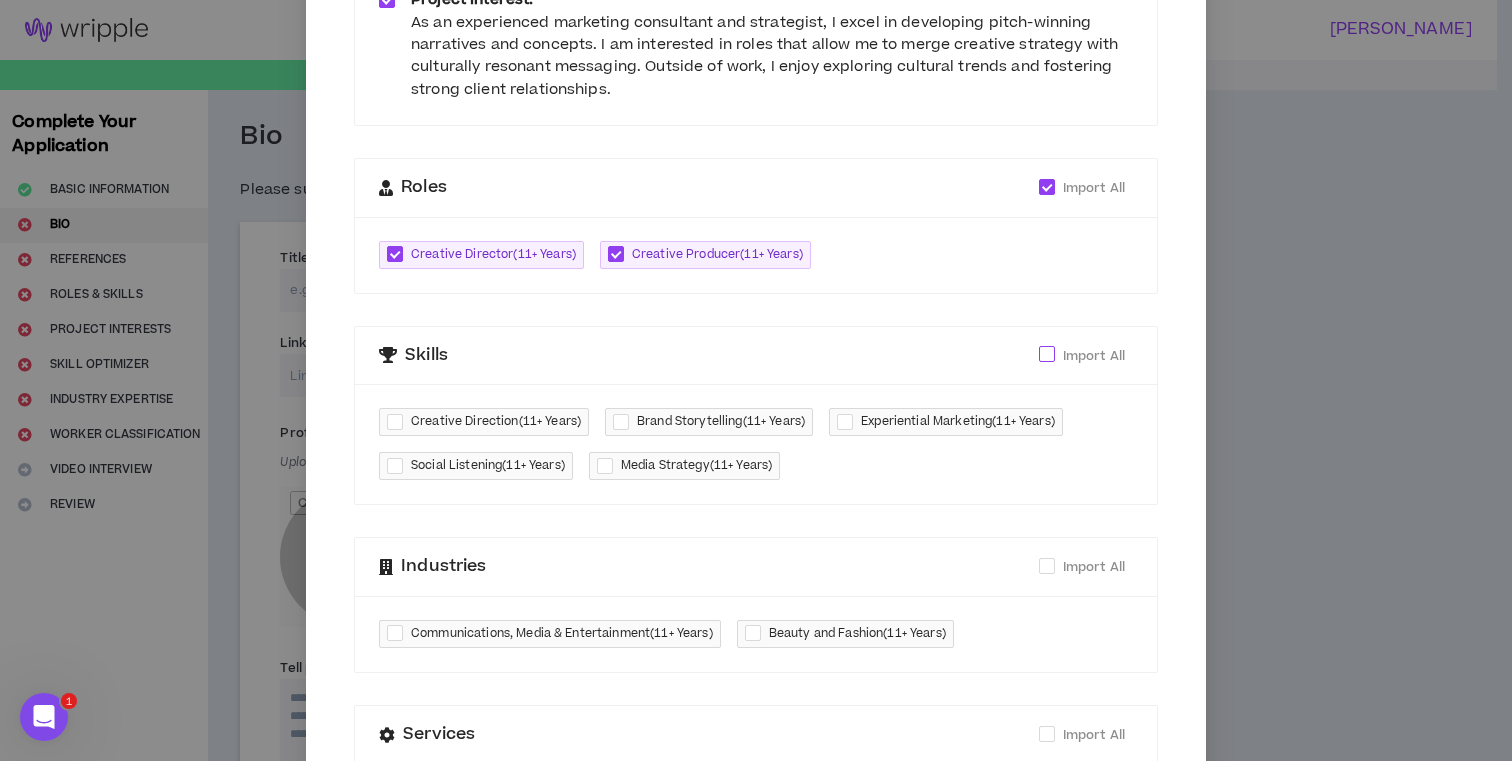 click at bounding box center [1047, 354] 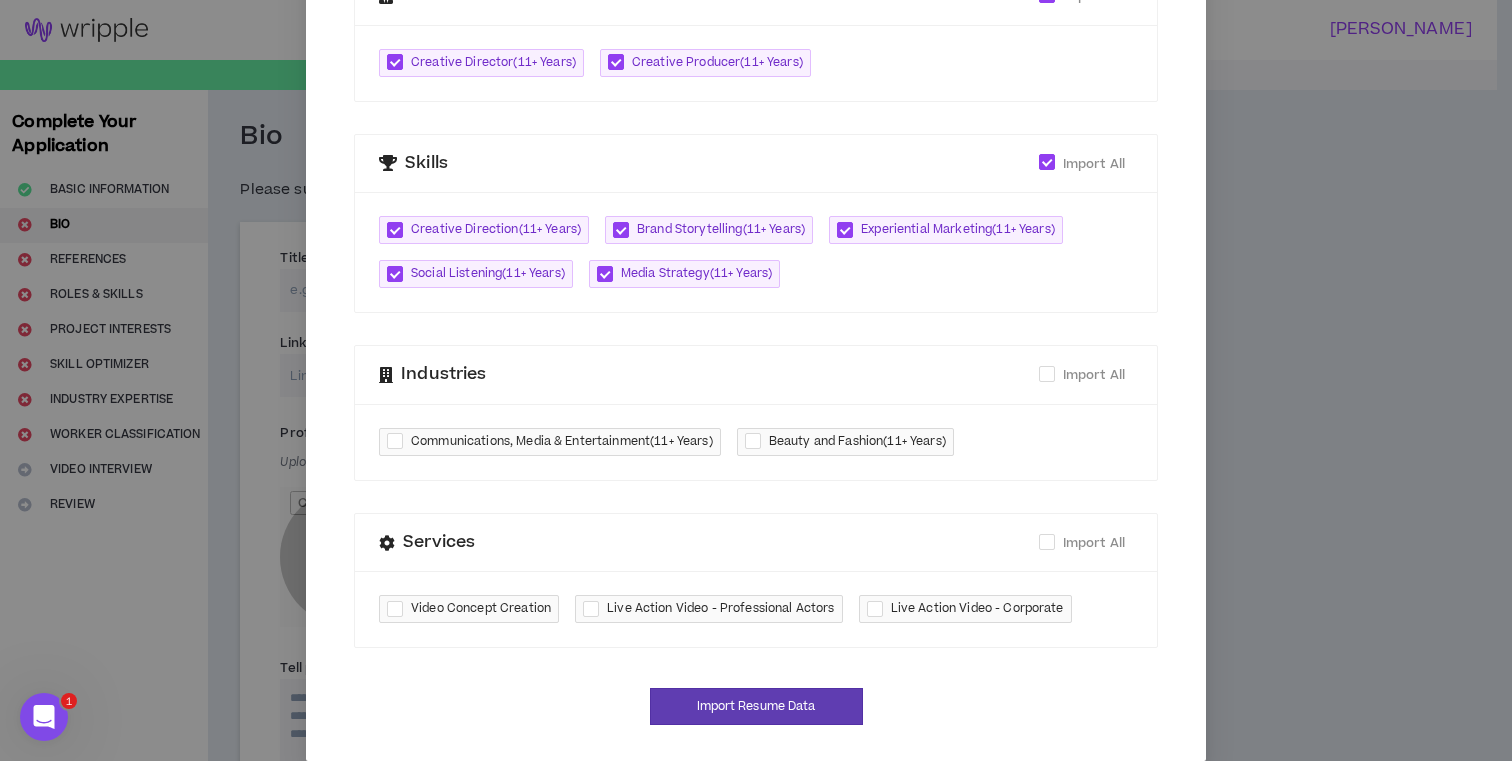 scroll, scrollTop: 660, scrollLeft: 0, axis: vertical 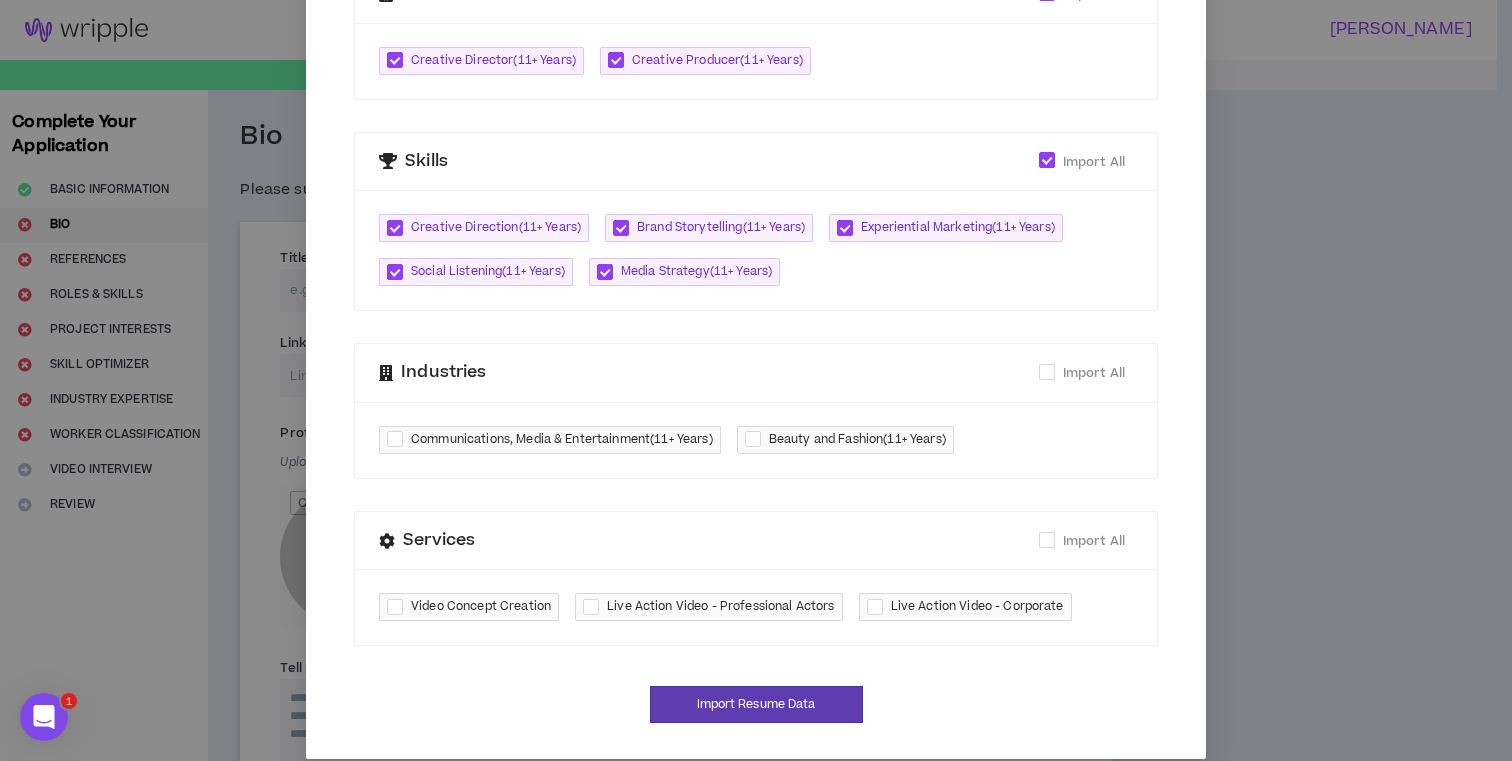 click at bounding box center [757, 439] 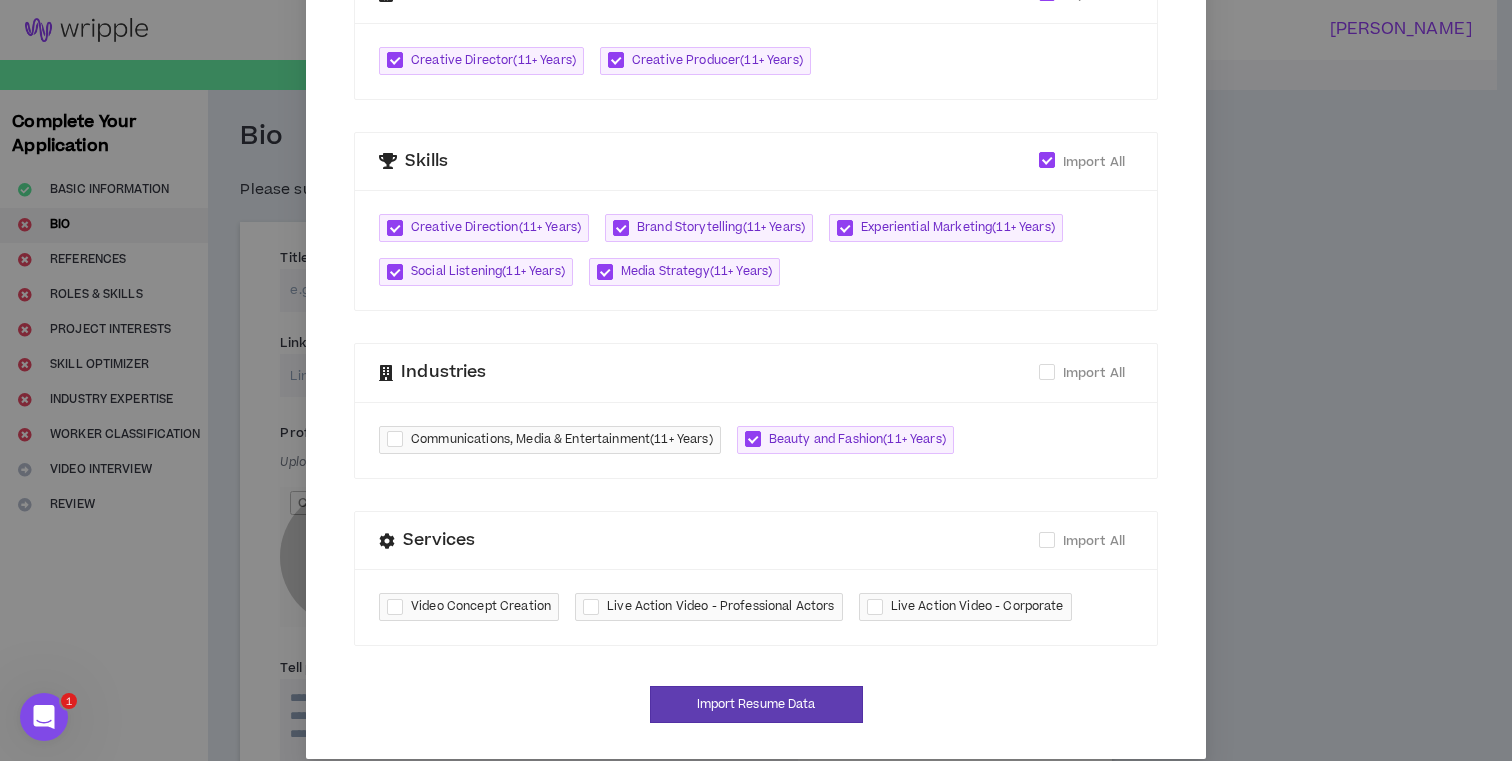 click on "Communications, Media & Entertainment  ( 11+ Years )" at bounding box center (562, 440) 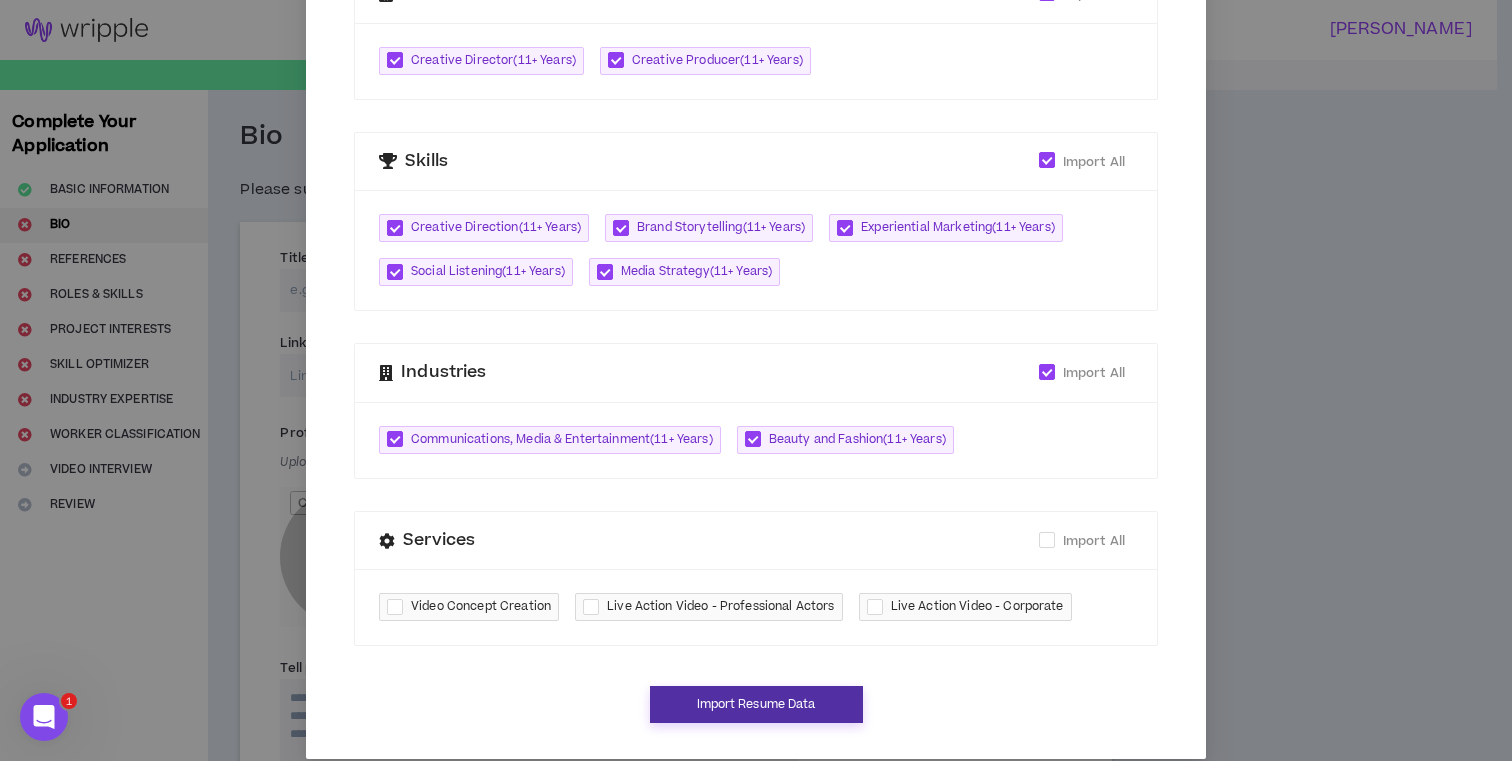 click on "Import Resume Data" at bounding box center (756, 704) 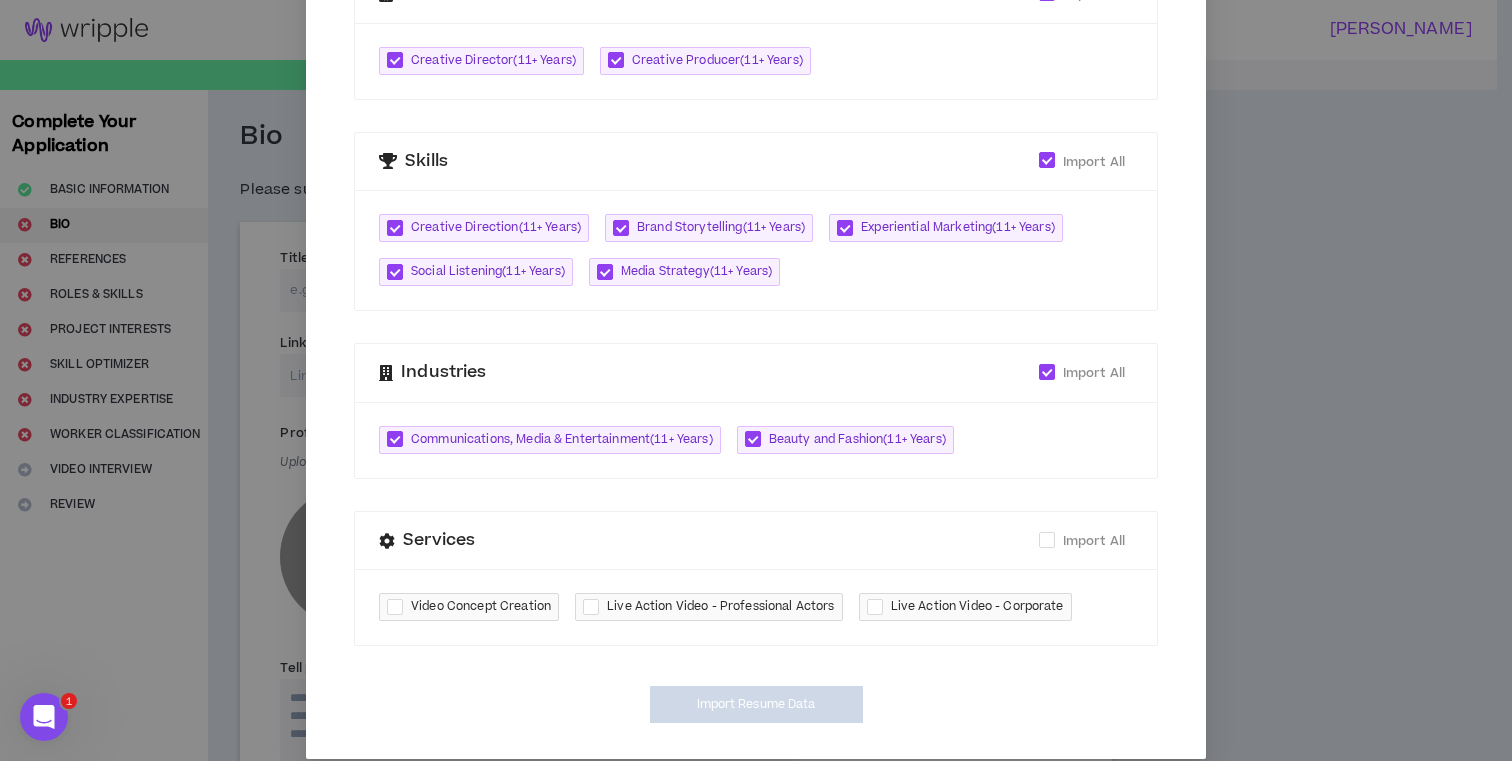 type on "**********" 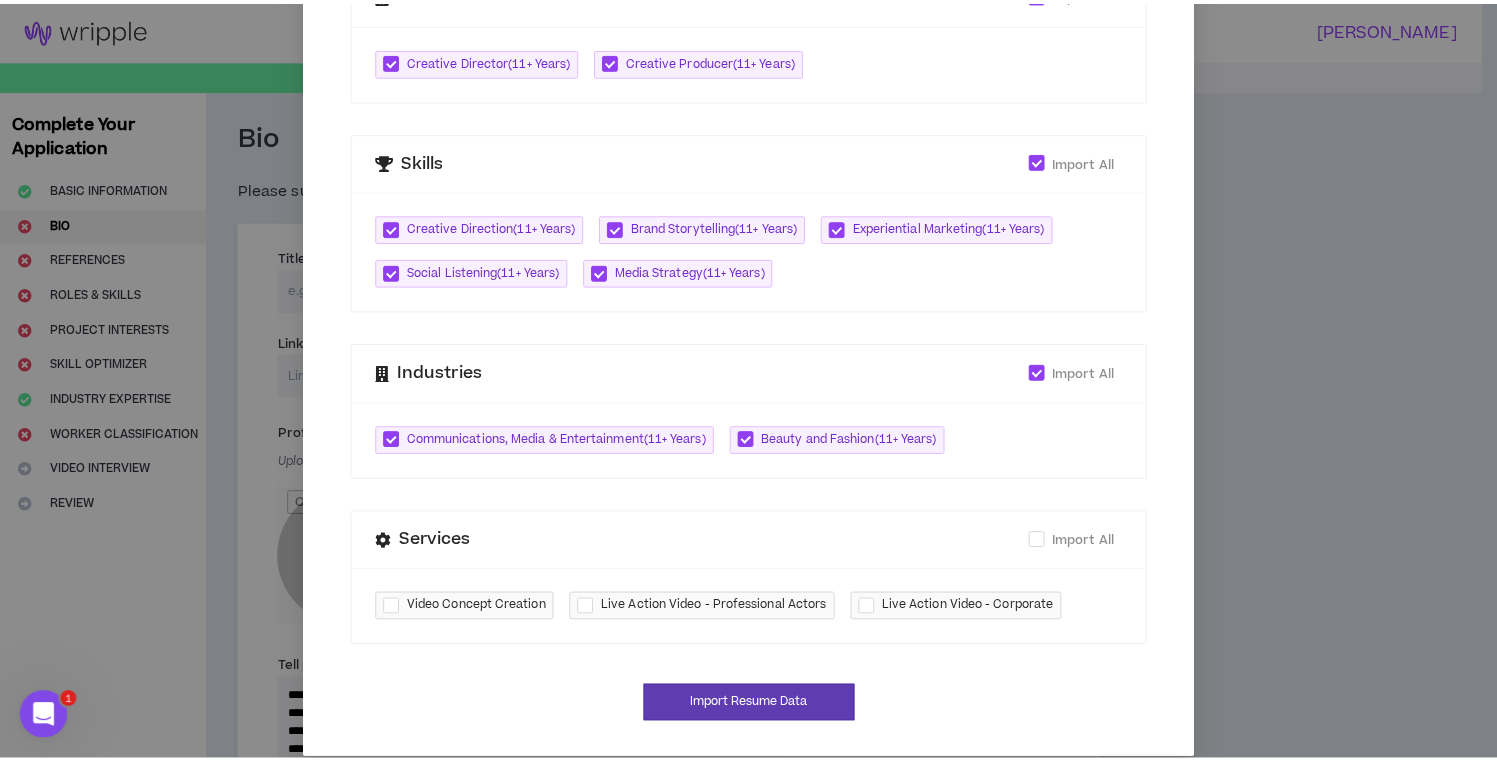 scroll, scrollTop: 640, scrollLeft: 0, axis: vertical 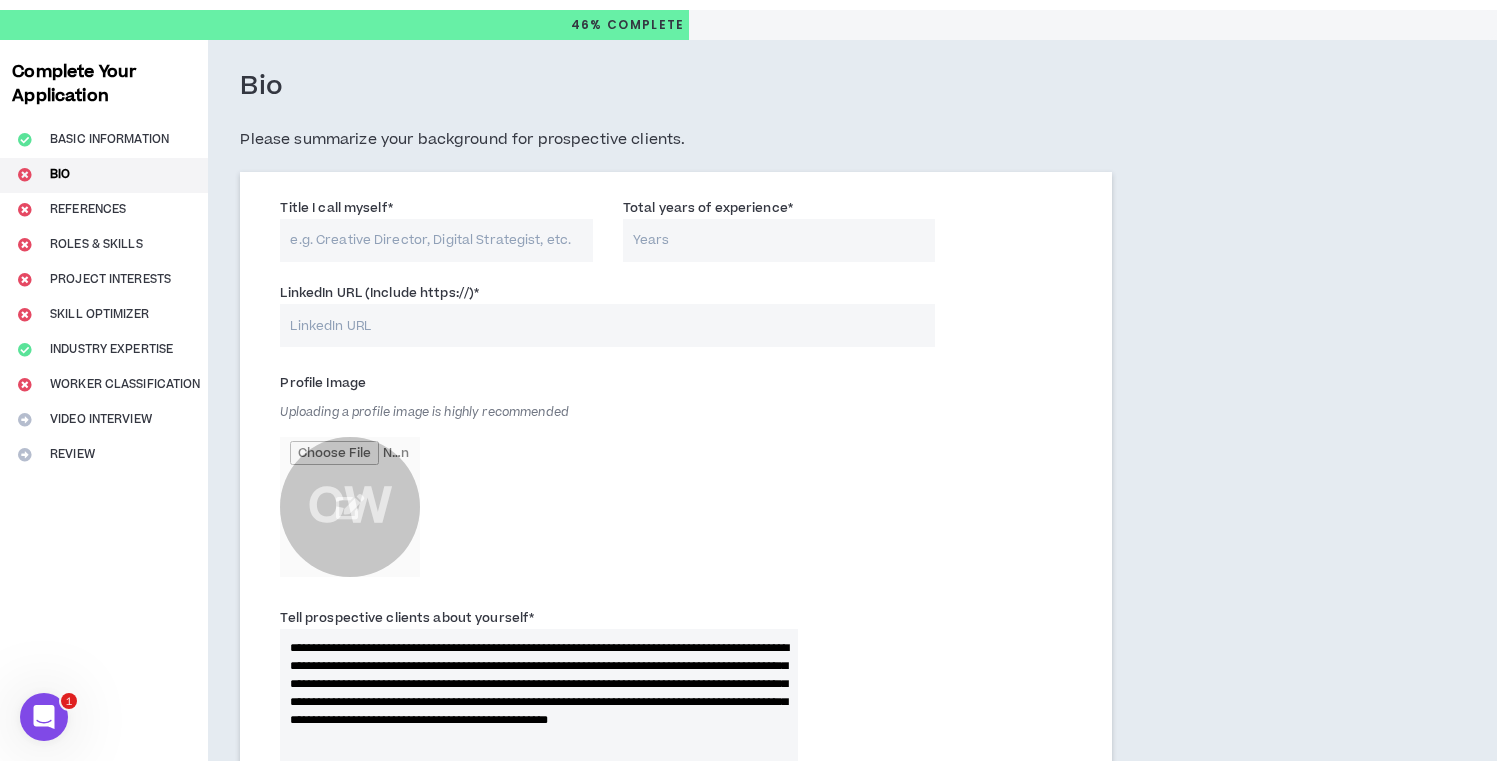 click on "Title I call myself  *" at bounding box center (436, 240) 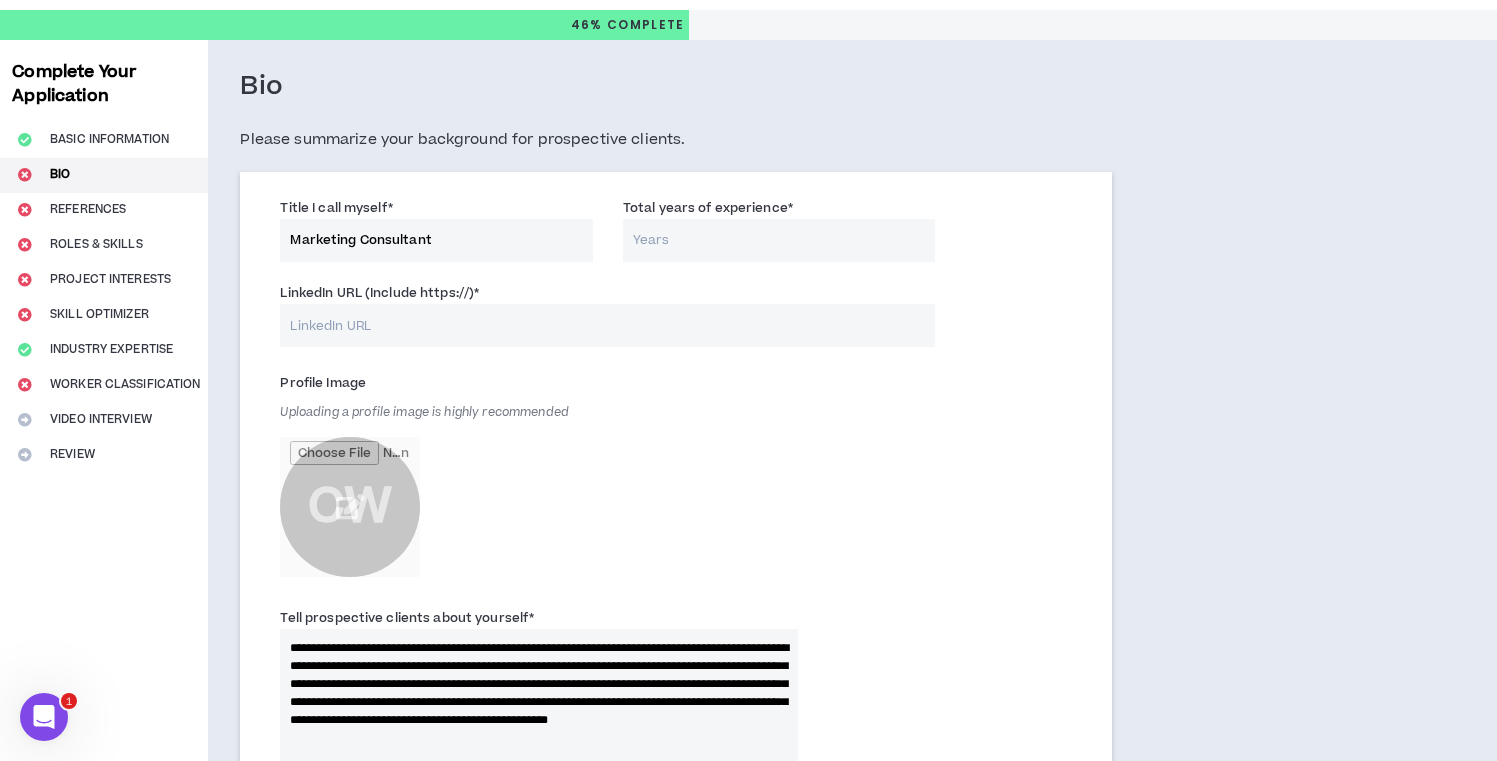 type on "Marketing Consultant" 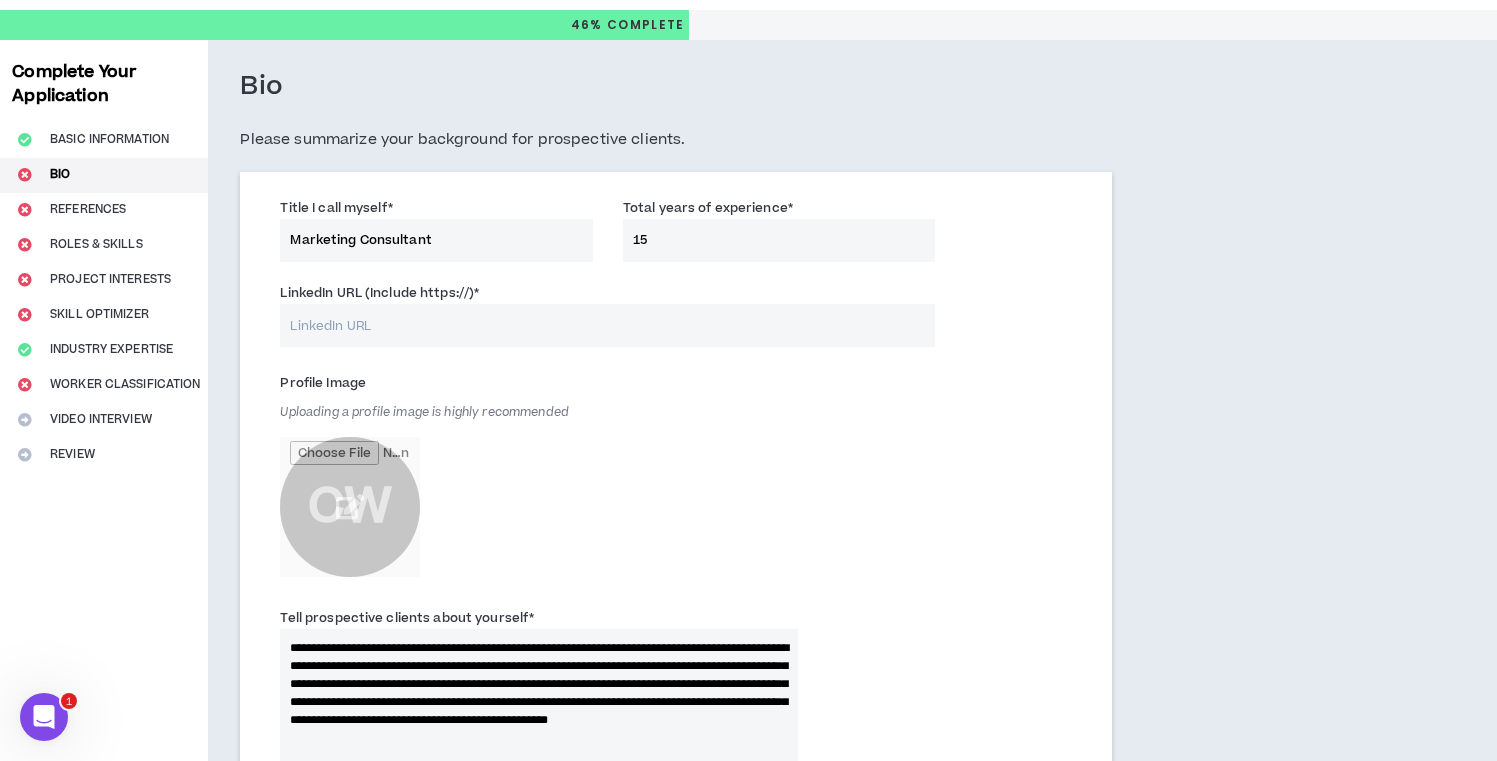 type on "15" 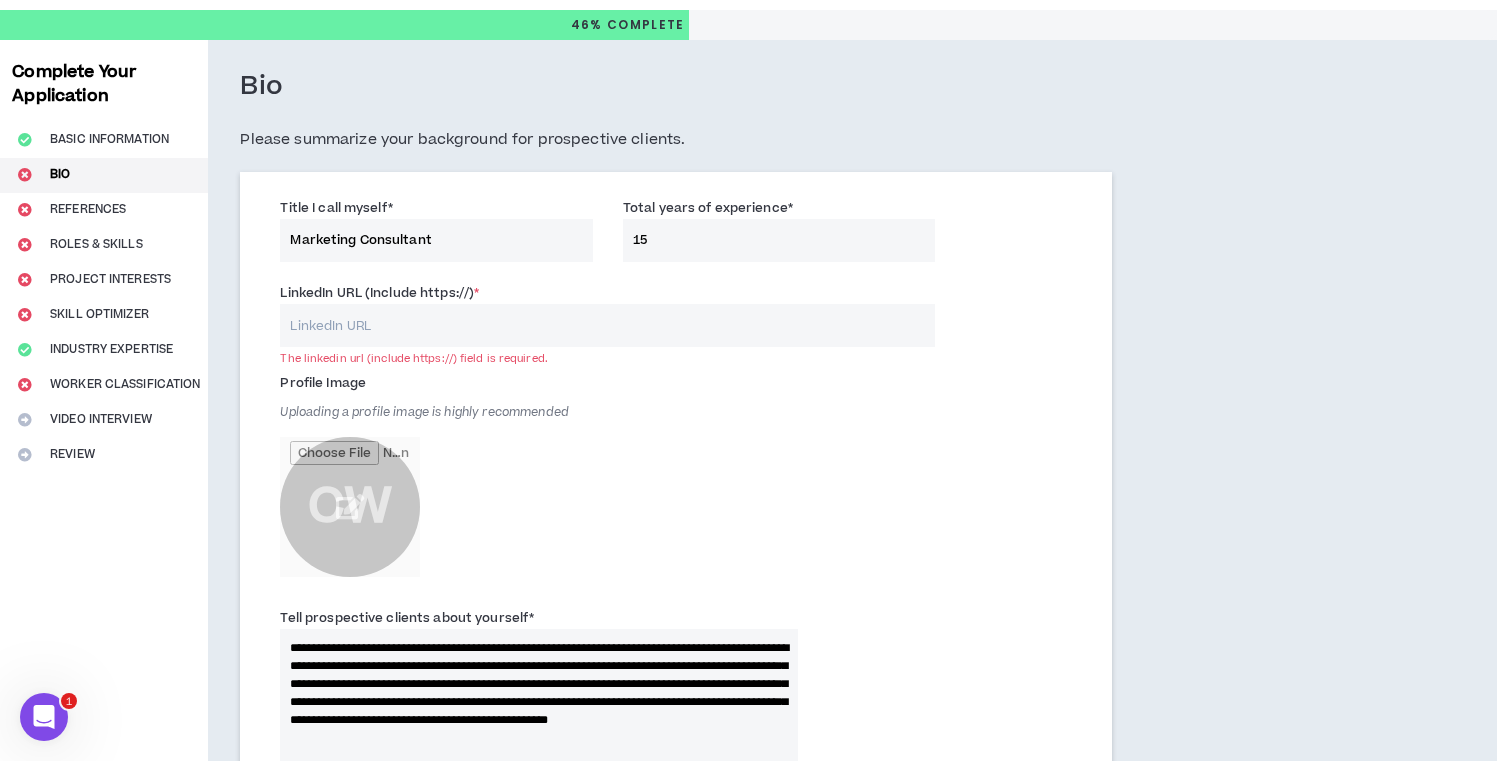 paste on "[URL][DOMAIN_NAME][PERSON_NAME]" 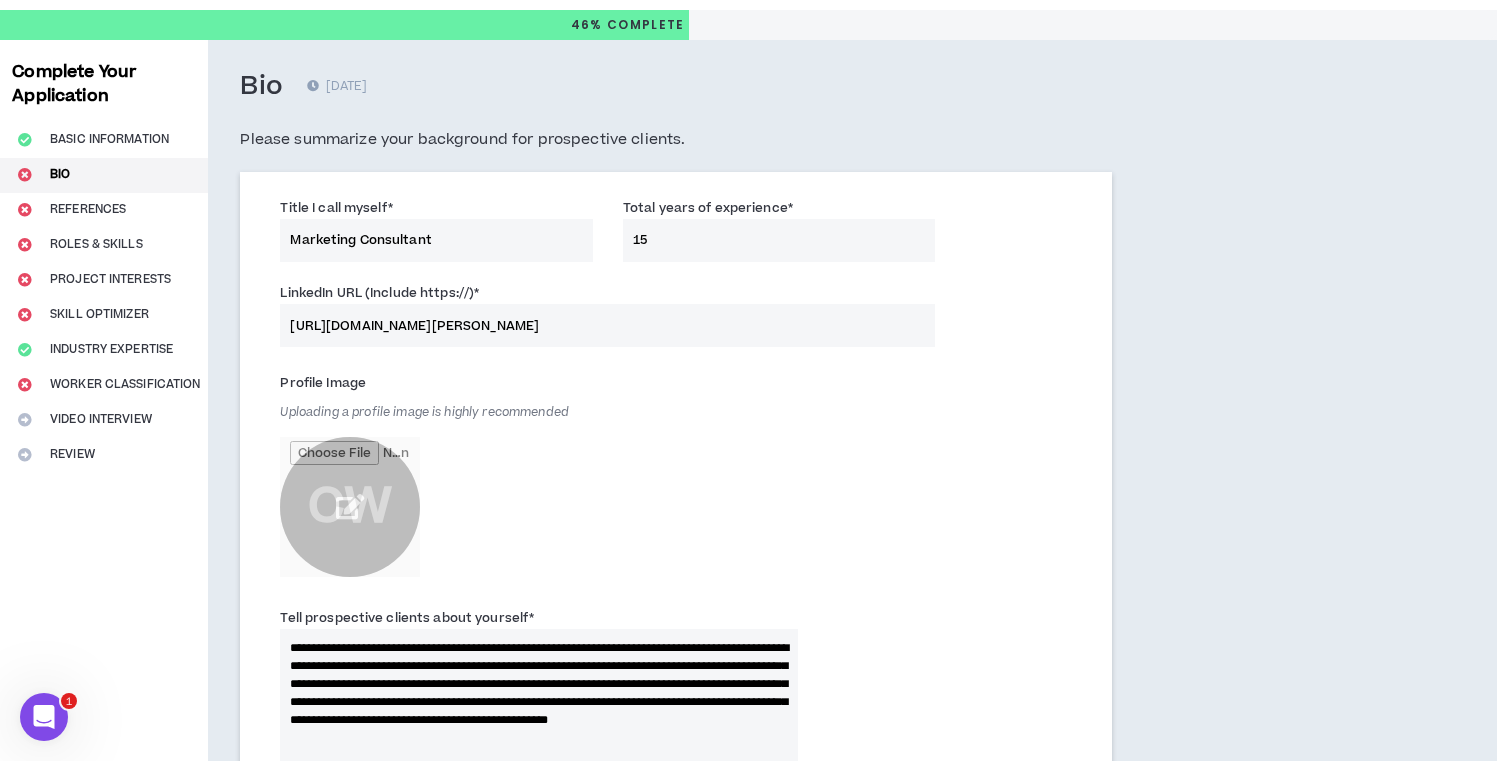 type on "[URL][DOMAIN_NAME][PERSON_NAME]" 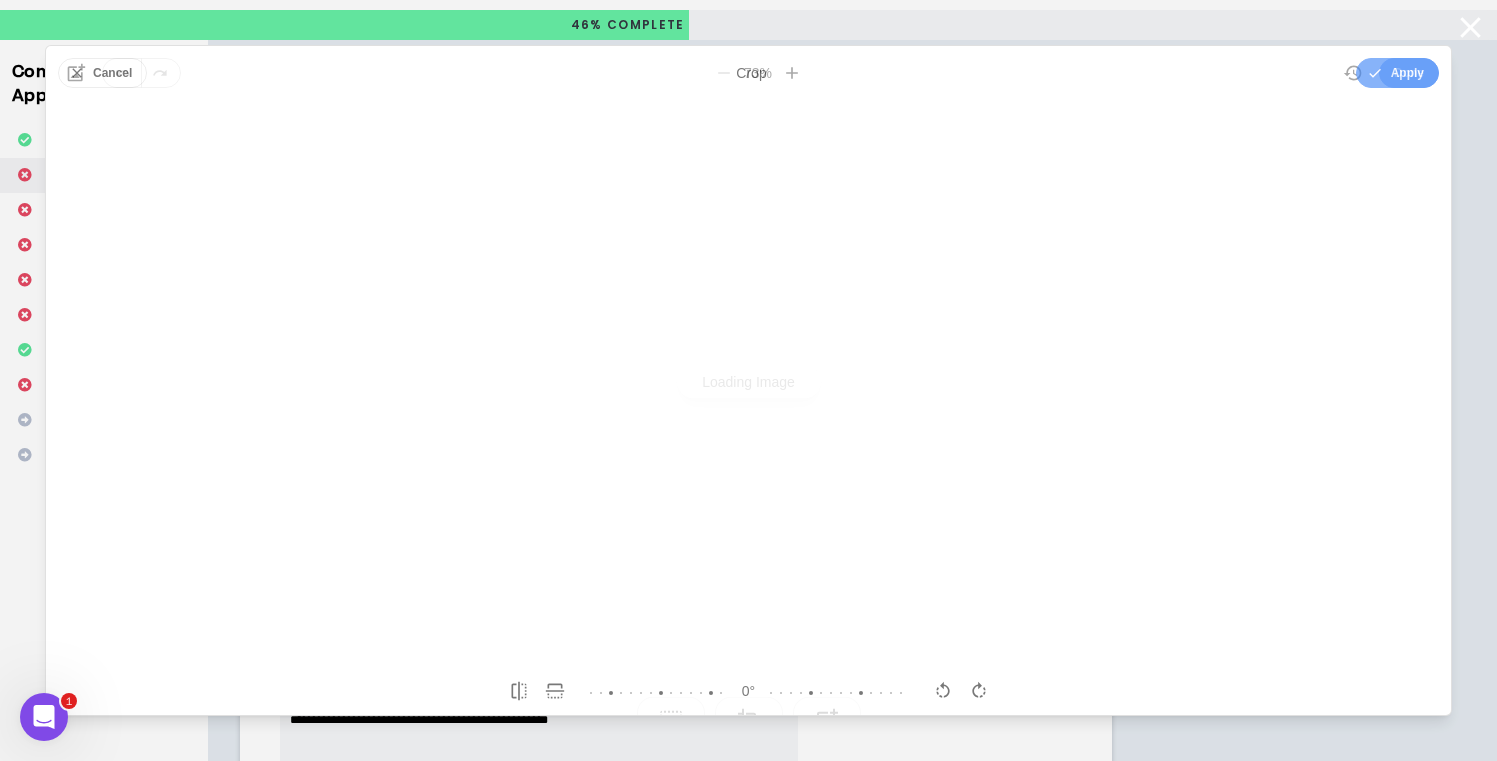 scroll, scrollTop: 0, scrollLeft: 0, axis: both 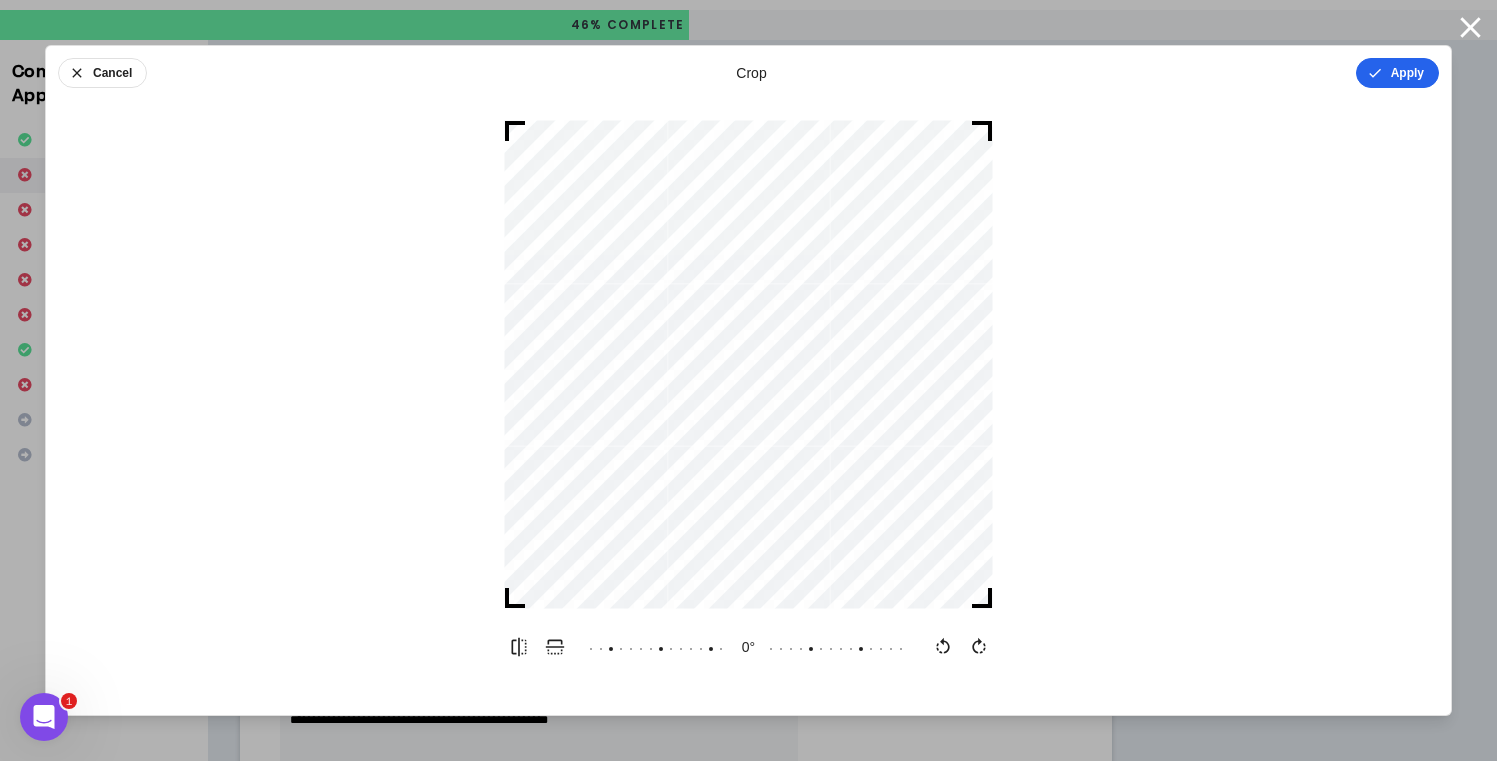 click on "Apply" at bounding box center [1397, 73] 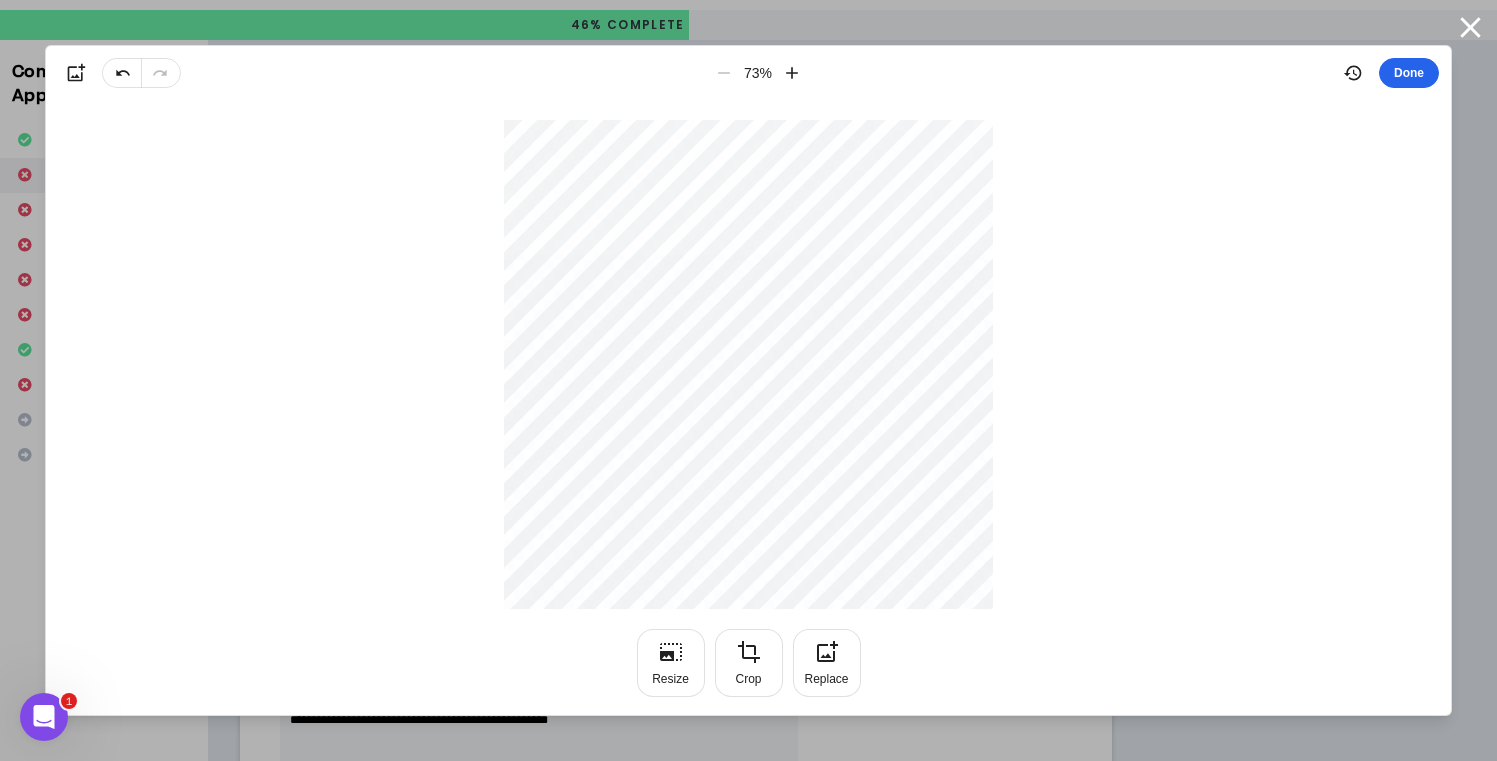 click on "Done" at bounding box center [1409, 73] 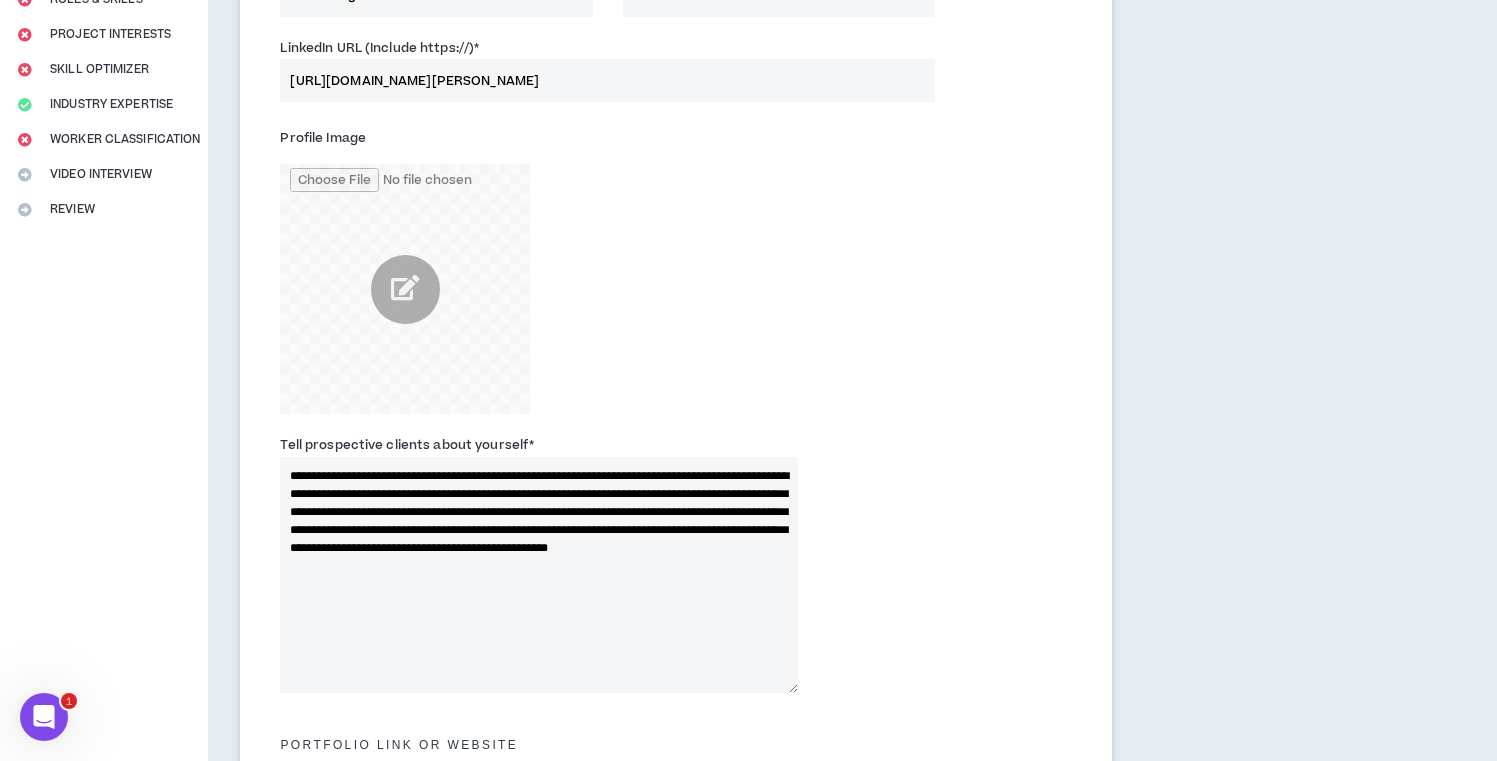 click on "**********" at bounding box center (539, 575) 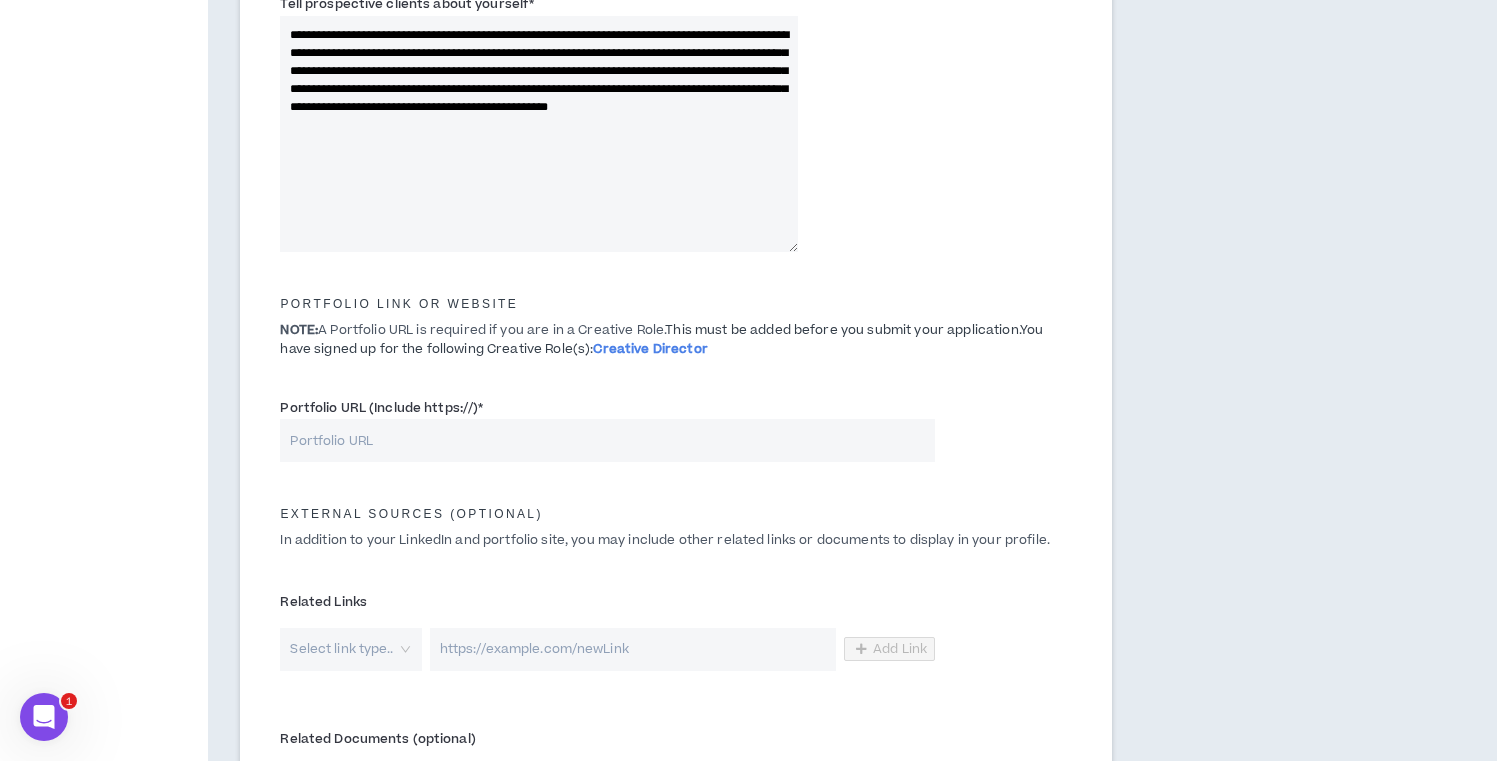 scroll, scrollTop: 789, scrollLeft: 0, axis: vertical 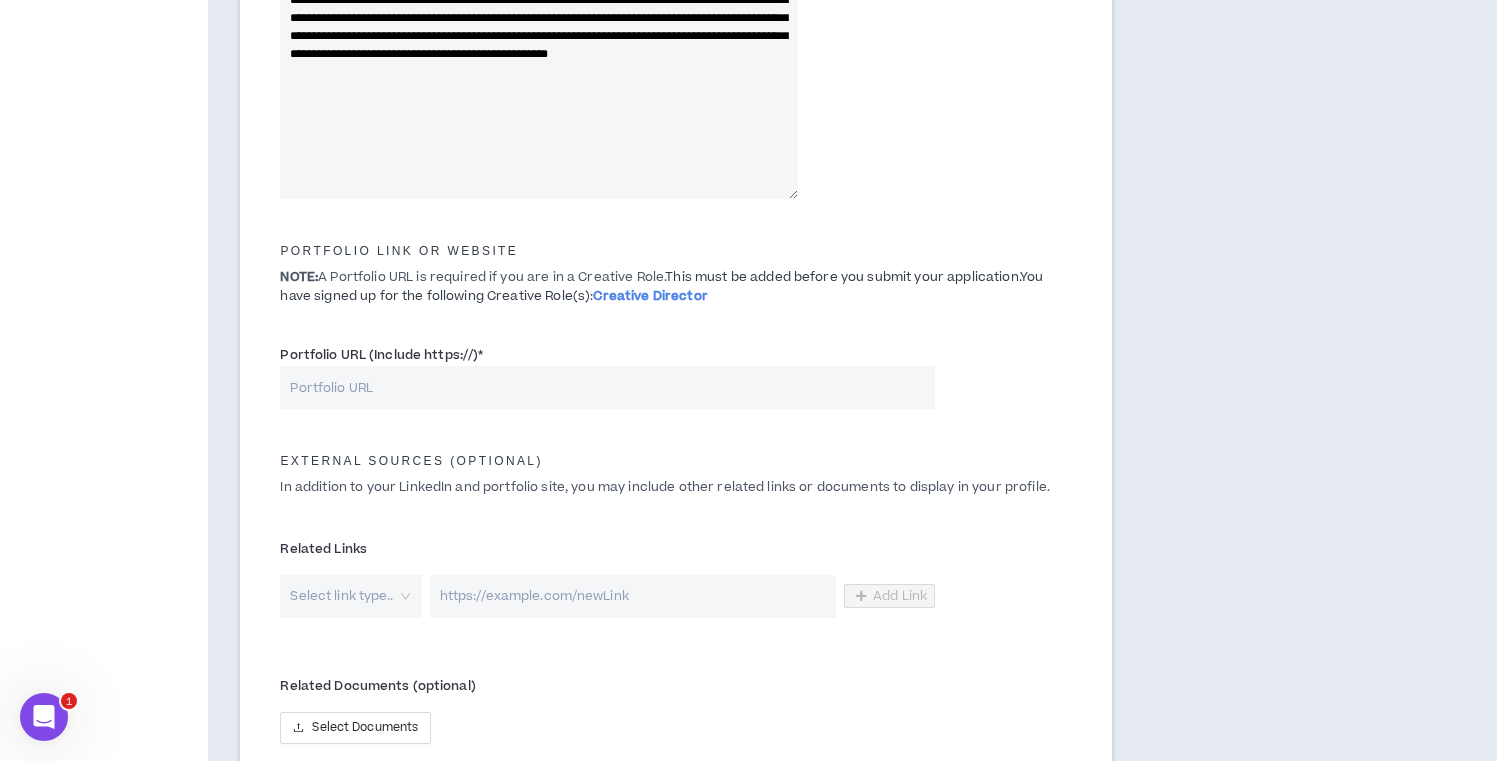click on "Portfolio URL (Include https://)  *" at bounding box center (607, 376) 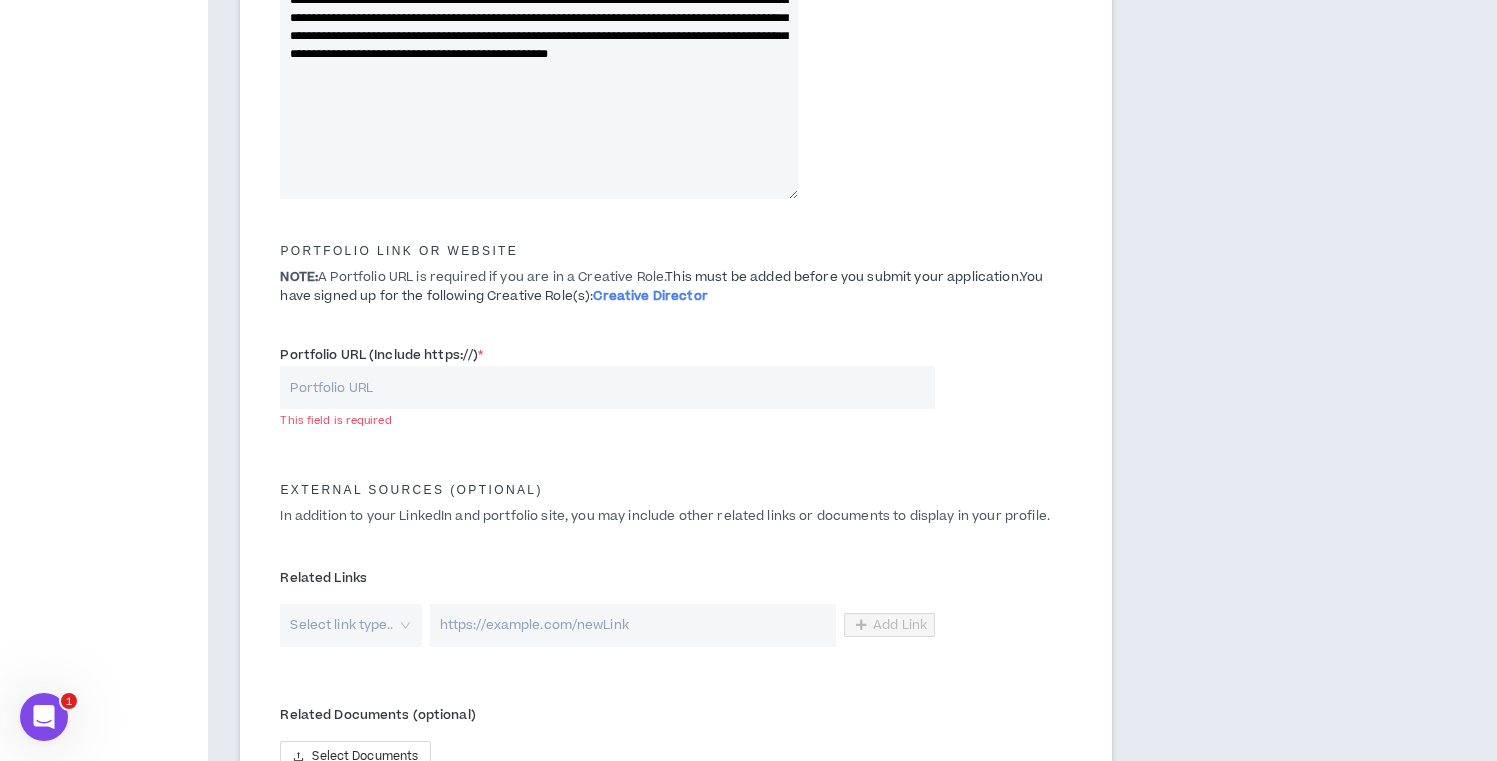 paste on "[URL][DOMAIN_NAME]" 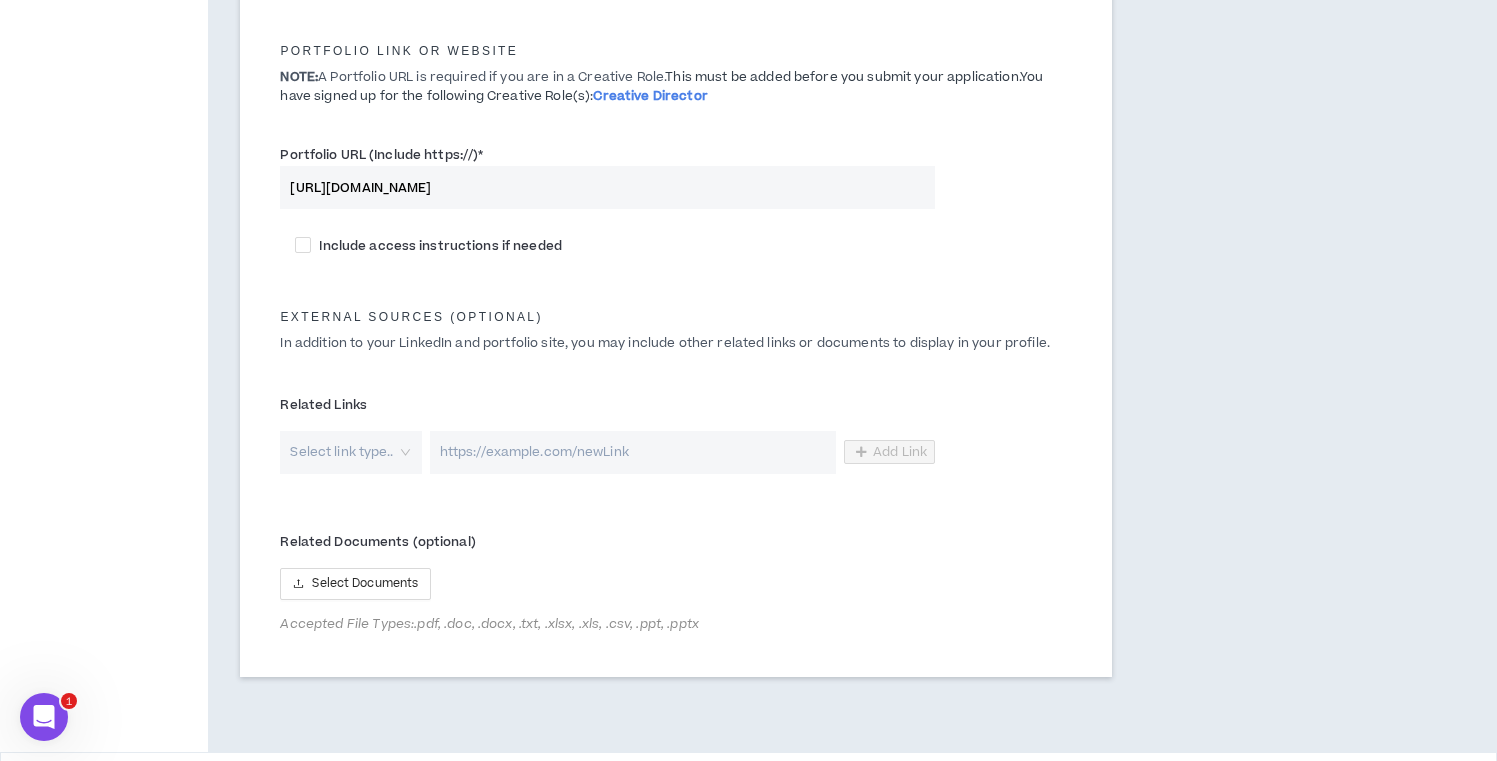 scroll, scrollTop: 1029, scrollLeft: 0, axis: vertical 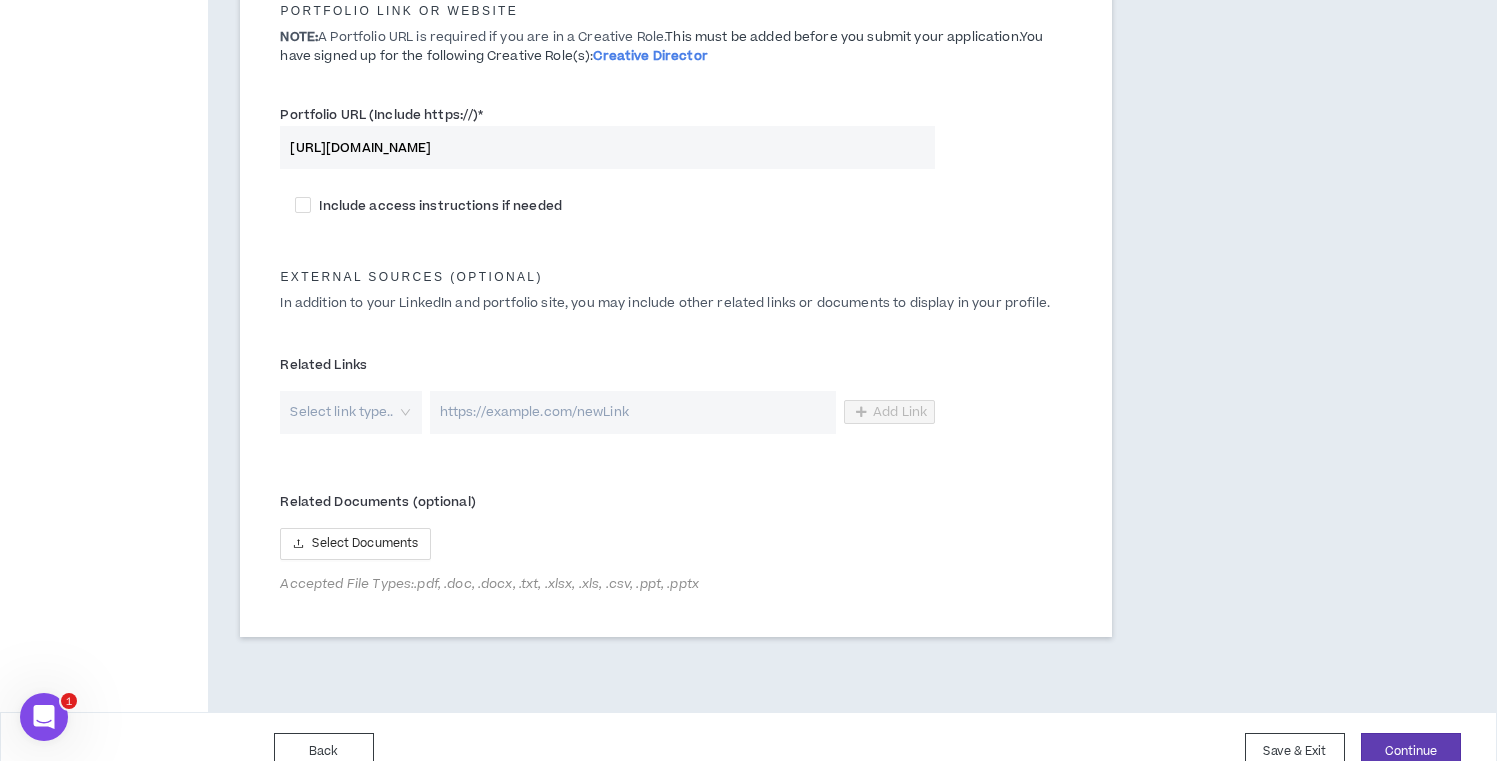 type on "[URL][DOMAIN_NAME]" 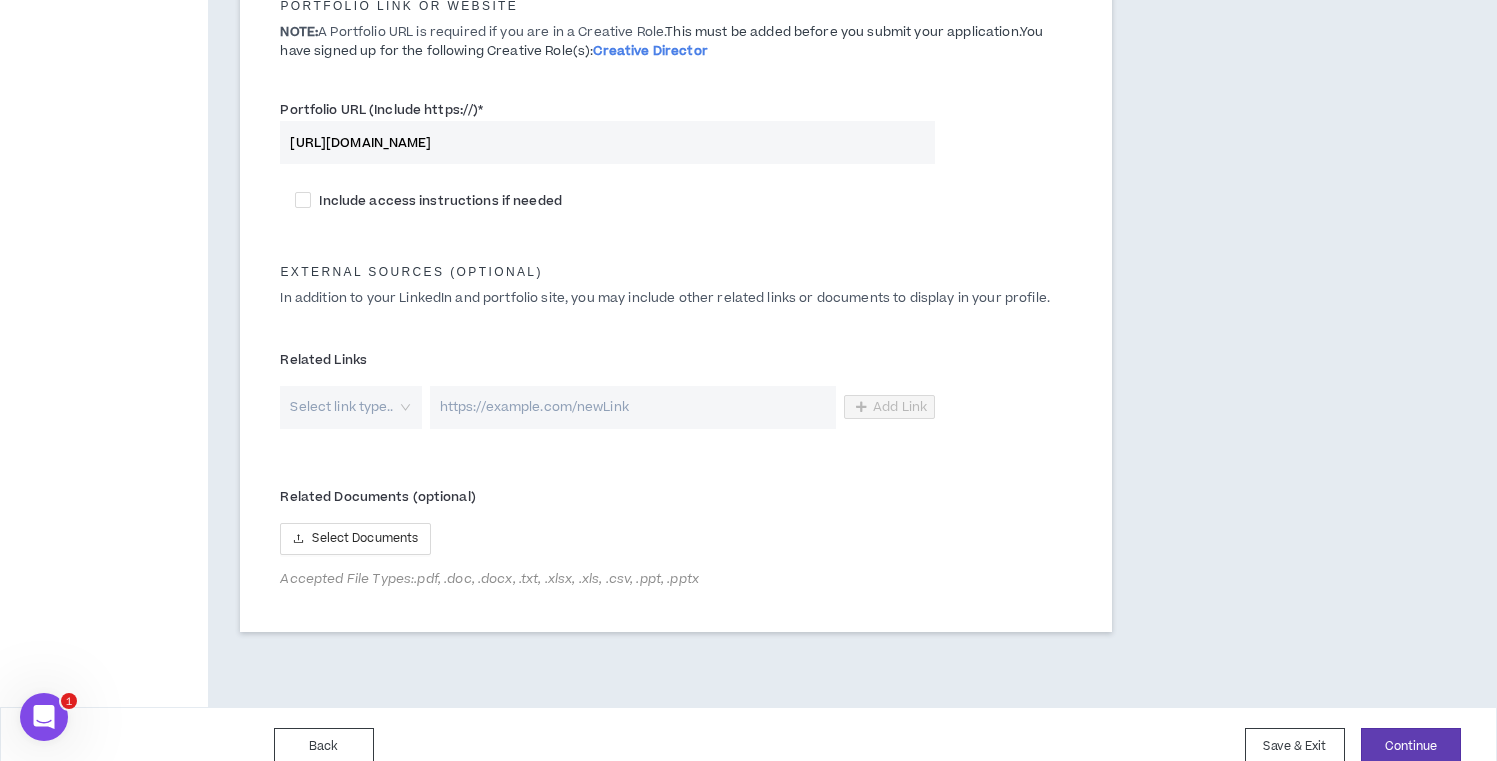 scroll, scrollTop: 1059, scrollLeft: 0, axis: vertical 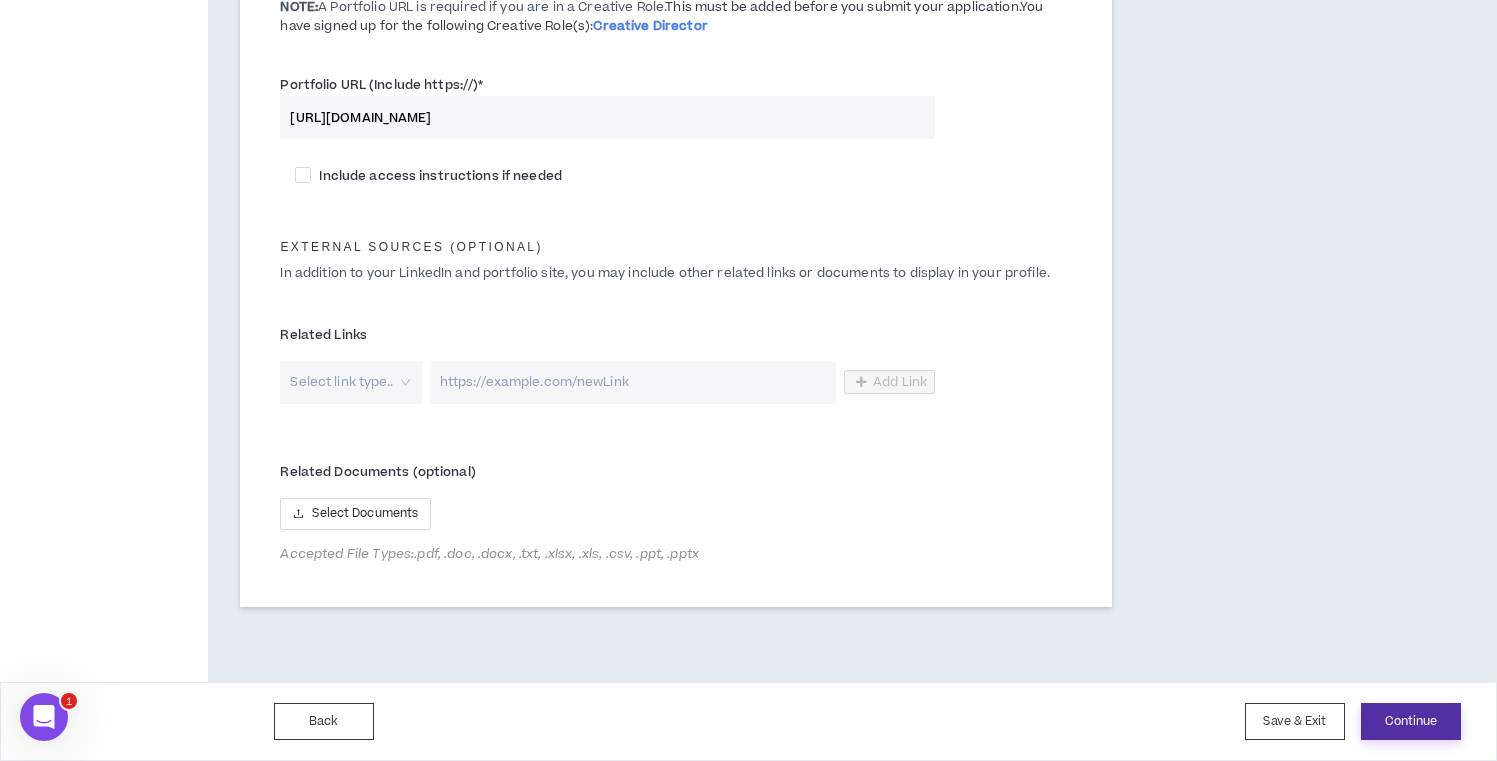 click on "Continue" at bounding box center (1411, 721) 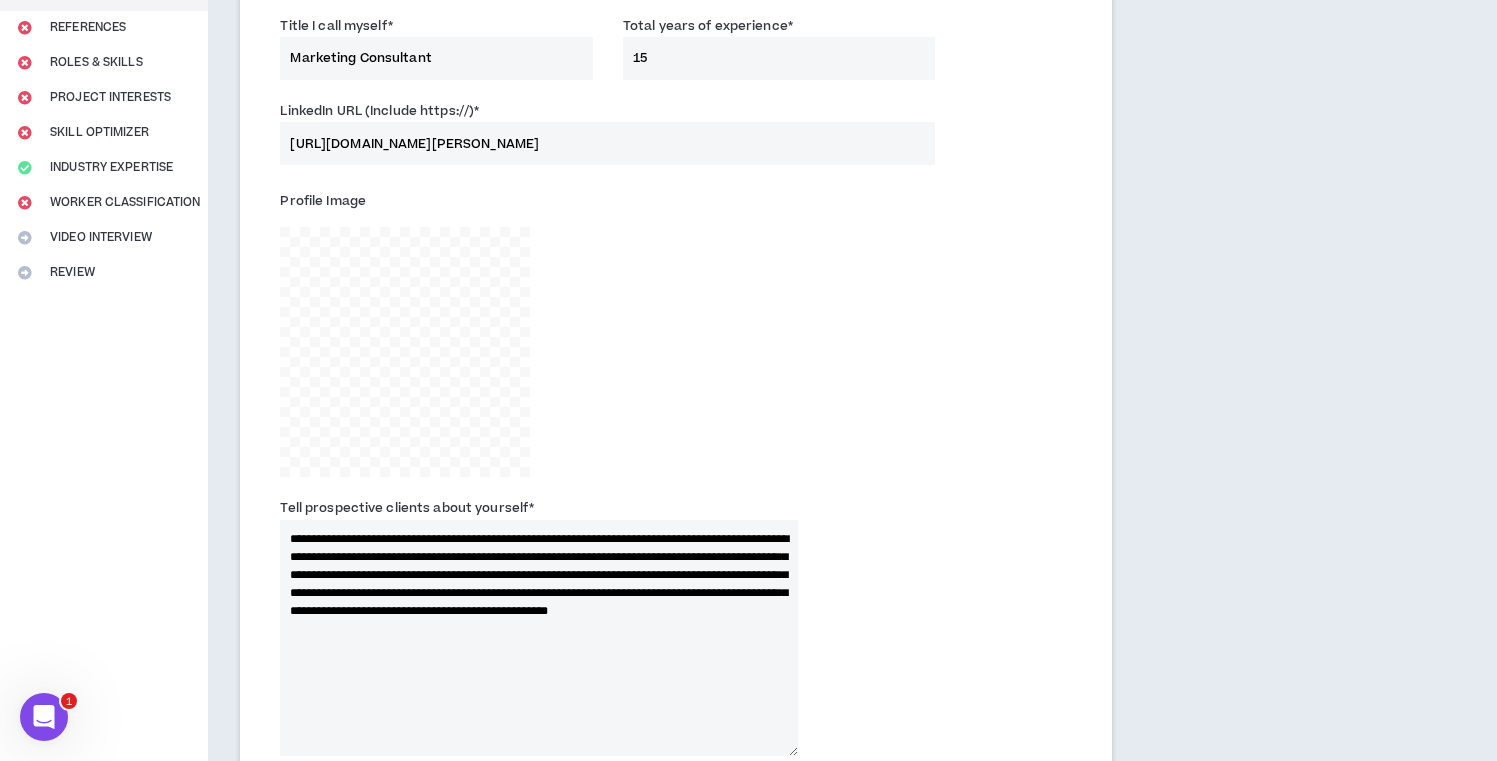 scroll, scrollTop: 0, scrollLeft: 0, axis: both 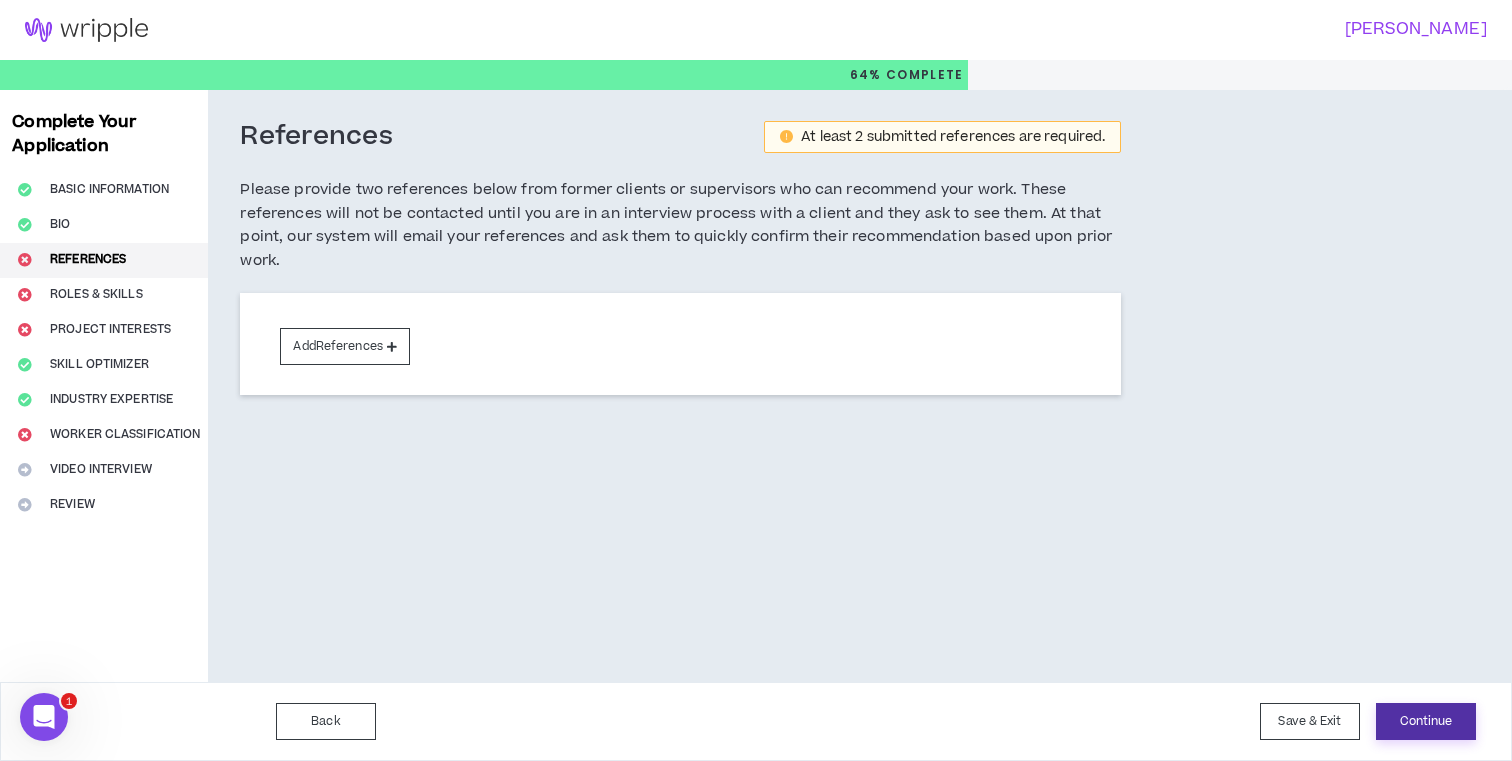 click on "Continue" at bounding box center [1426, 721] 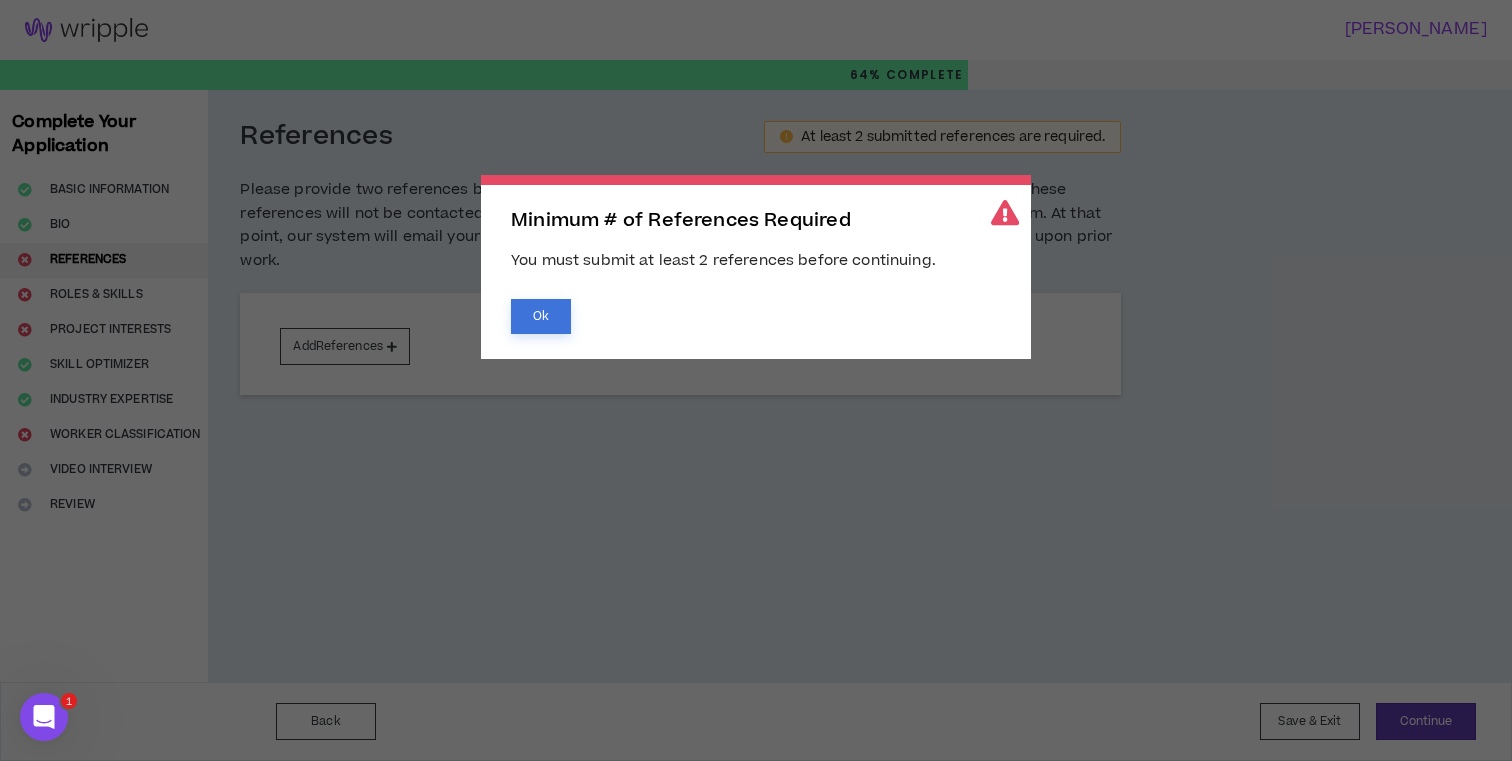 click on "Ok" at bounding box center [541, 316] 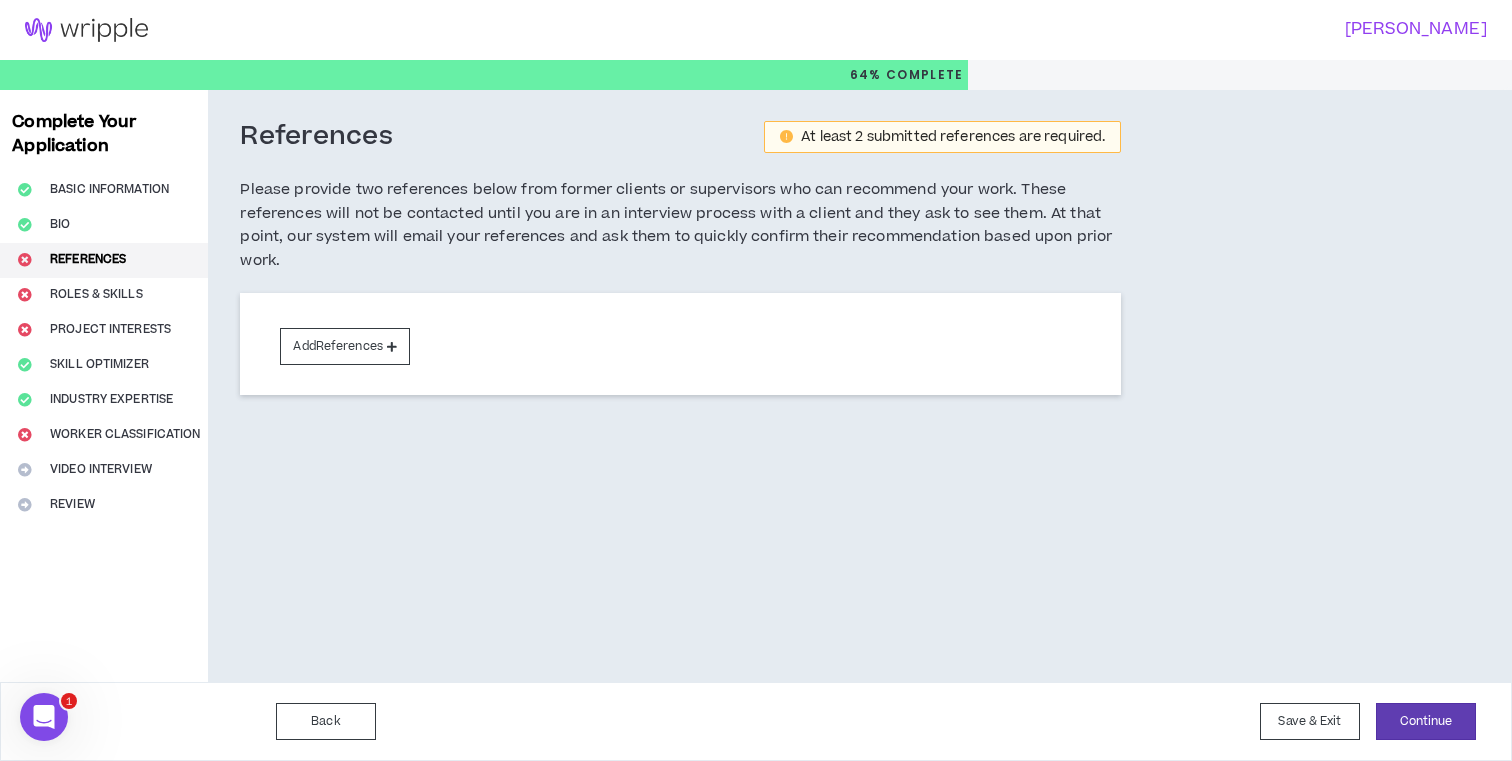 click on "Complete Your Application Basic Information Bio References Roles & Skills Project Interests Skill Optimizer Industry Expertise Worker Classification Video Interview Review" at bounding box center [104, 386] 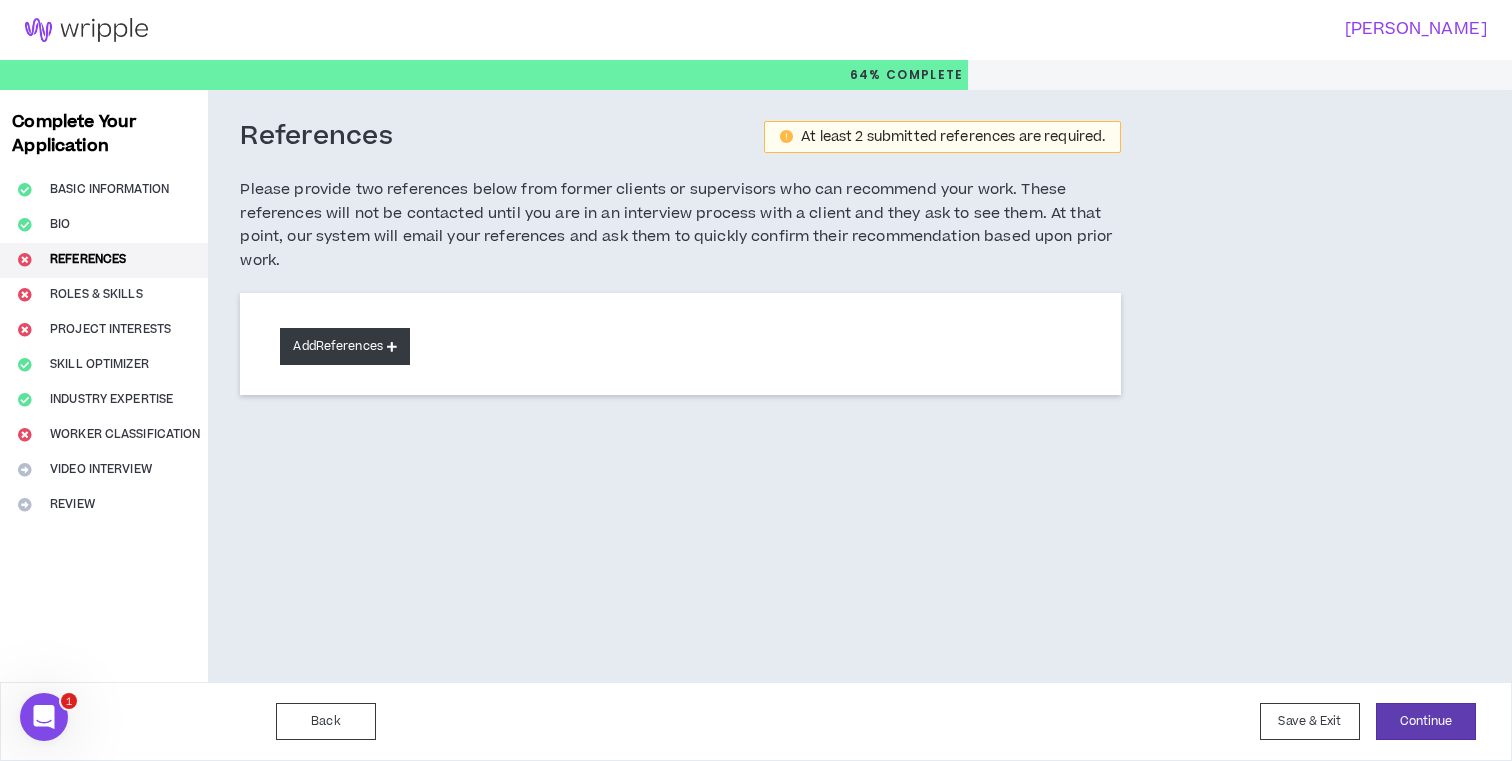 click on "Add  References" at bounding box center [345, 346] 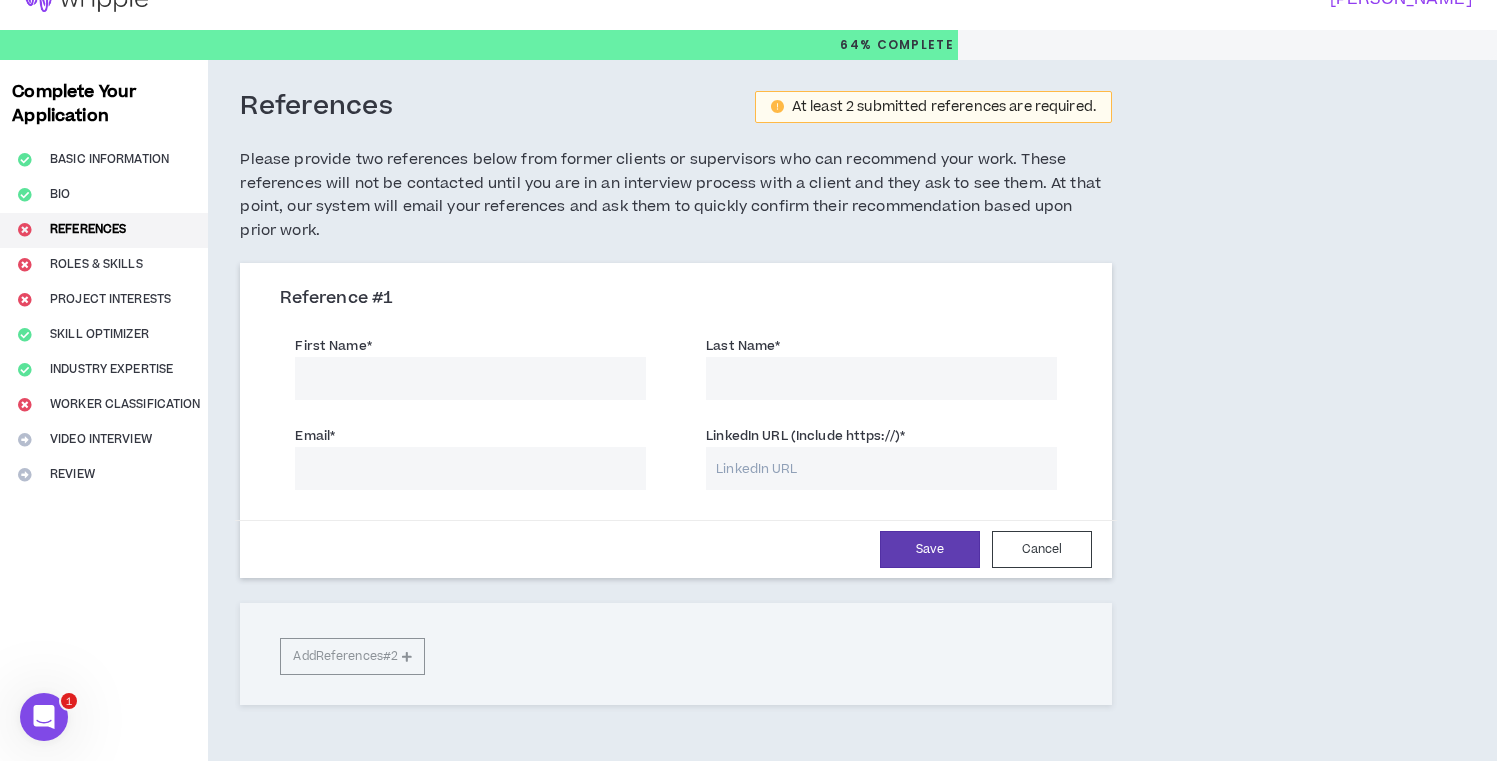 scroll, scrollTop: 37, scrollLeft: 0, axis: vertical 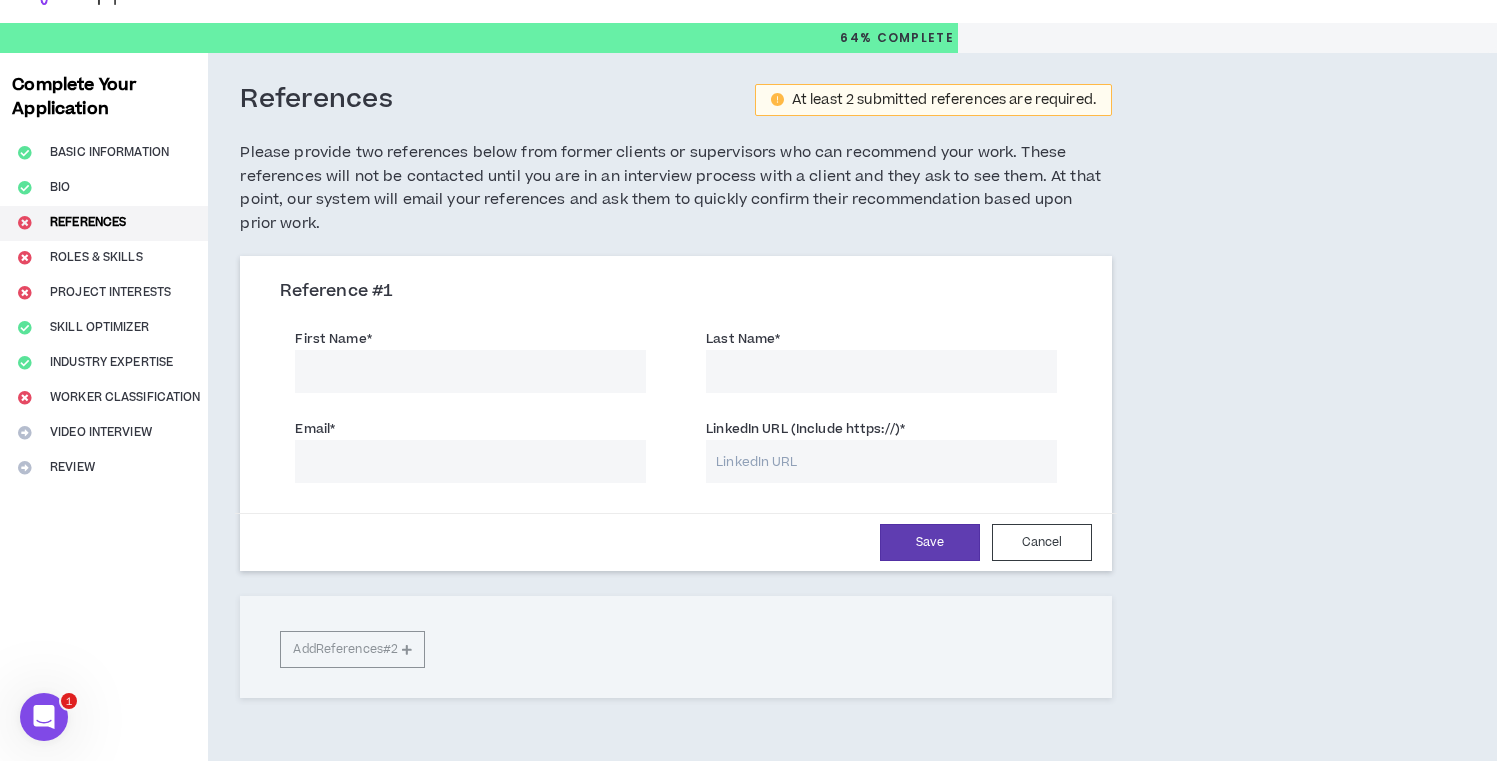 click on "LinkedIn URL (Include https://)  *" at bounding box center (881, 461) 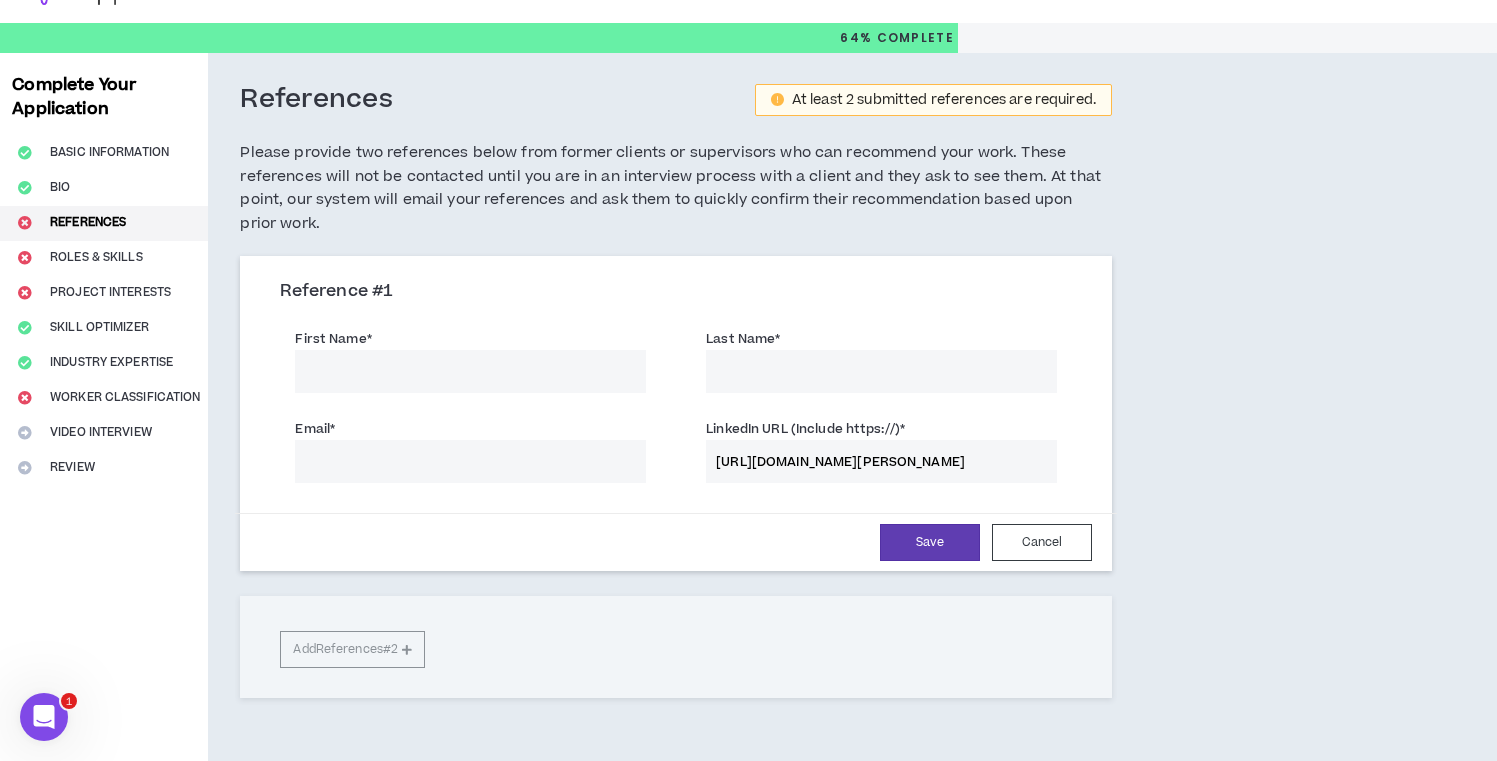 click on "[URL][DOMAIN_NAME][PERSON_NAME]" at bounding box center [881, 461] 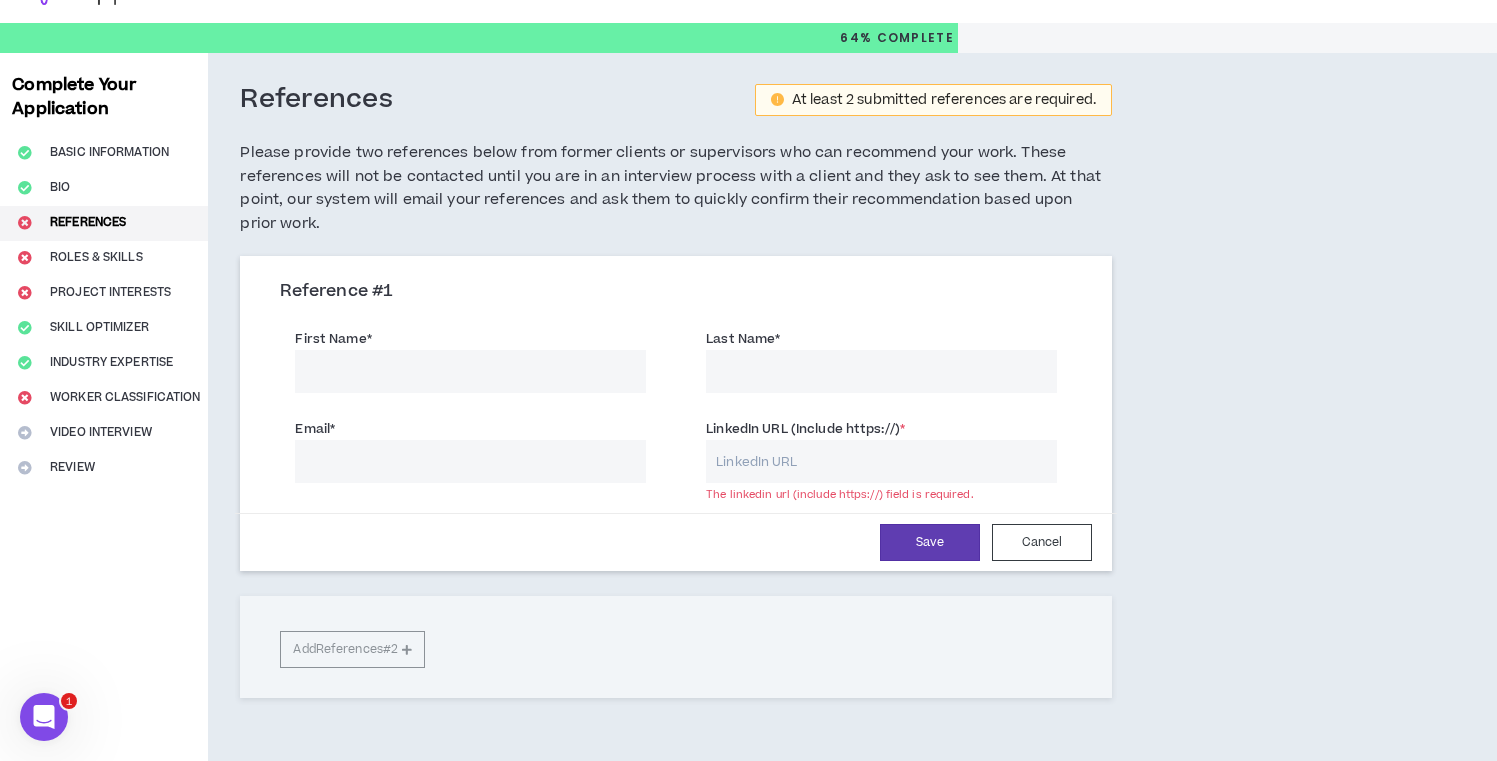 type 